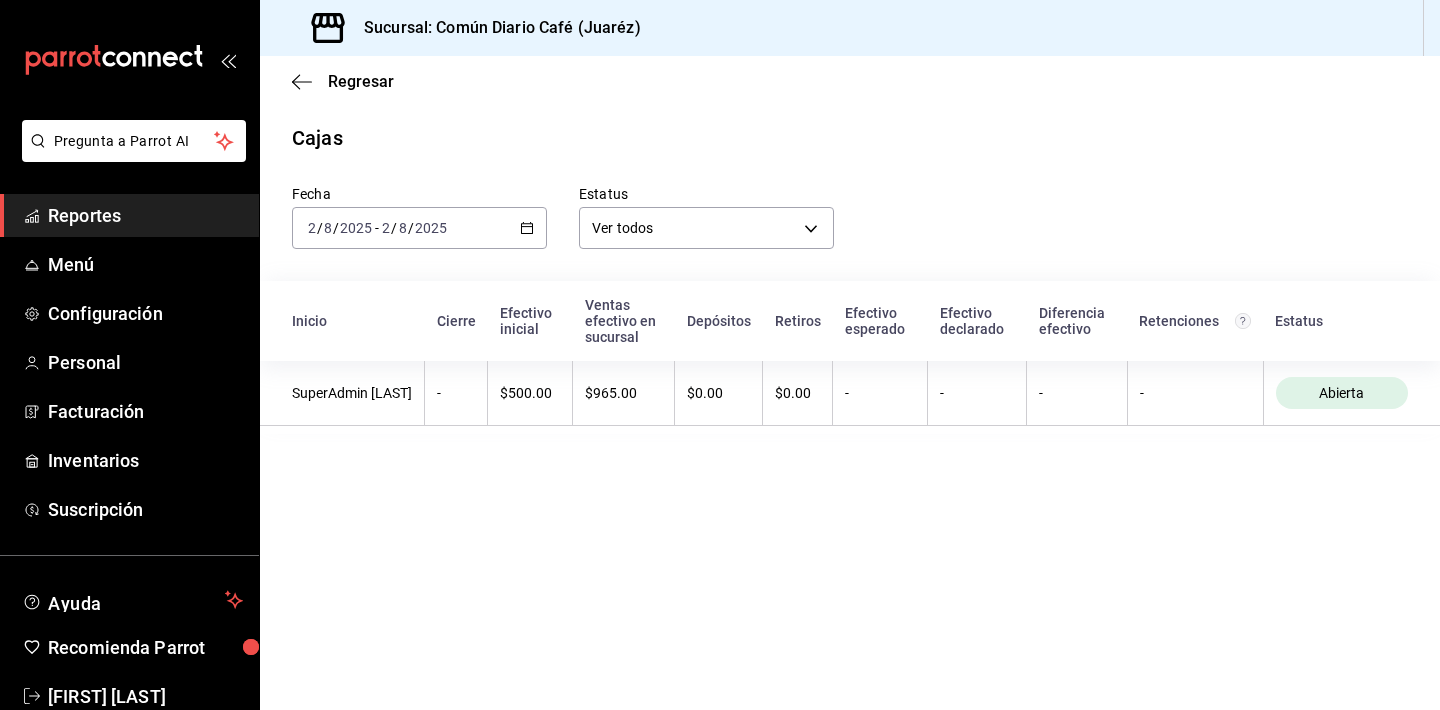 scroll, scrollTop: 0, scrollLeft: 0, axis: both 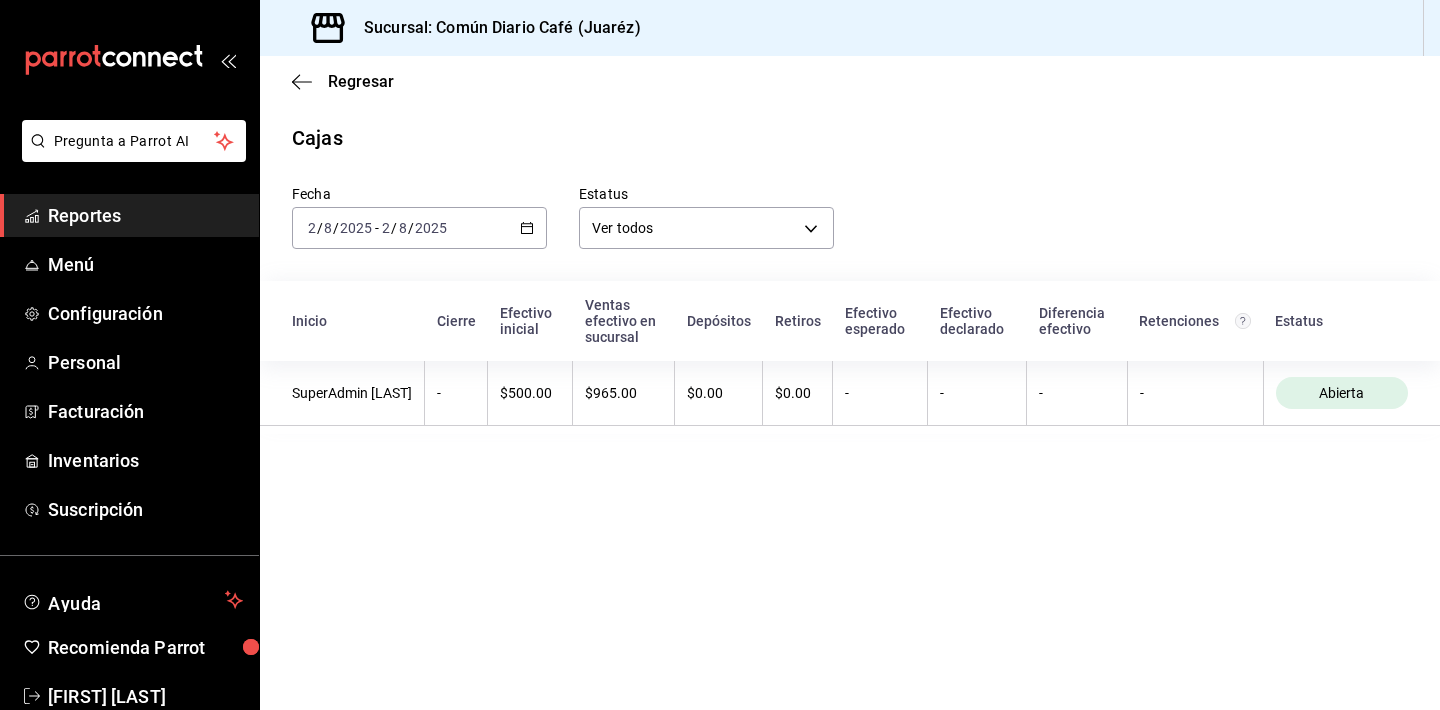 click on "Reportes" at bounding box center [145, 215] 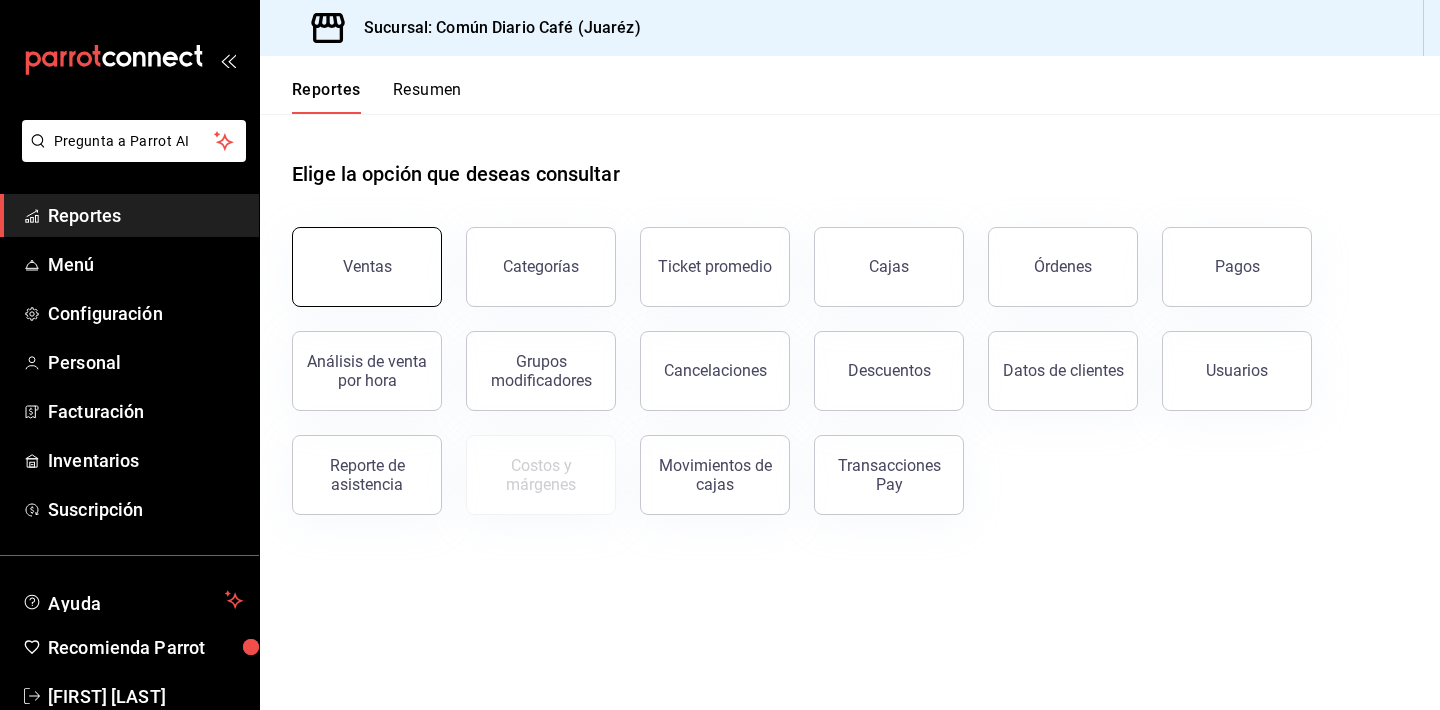click on "Ventas" at bounding box center (367, 267) 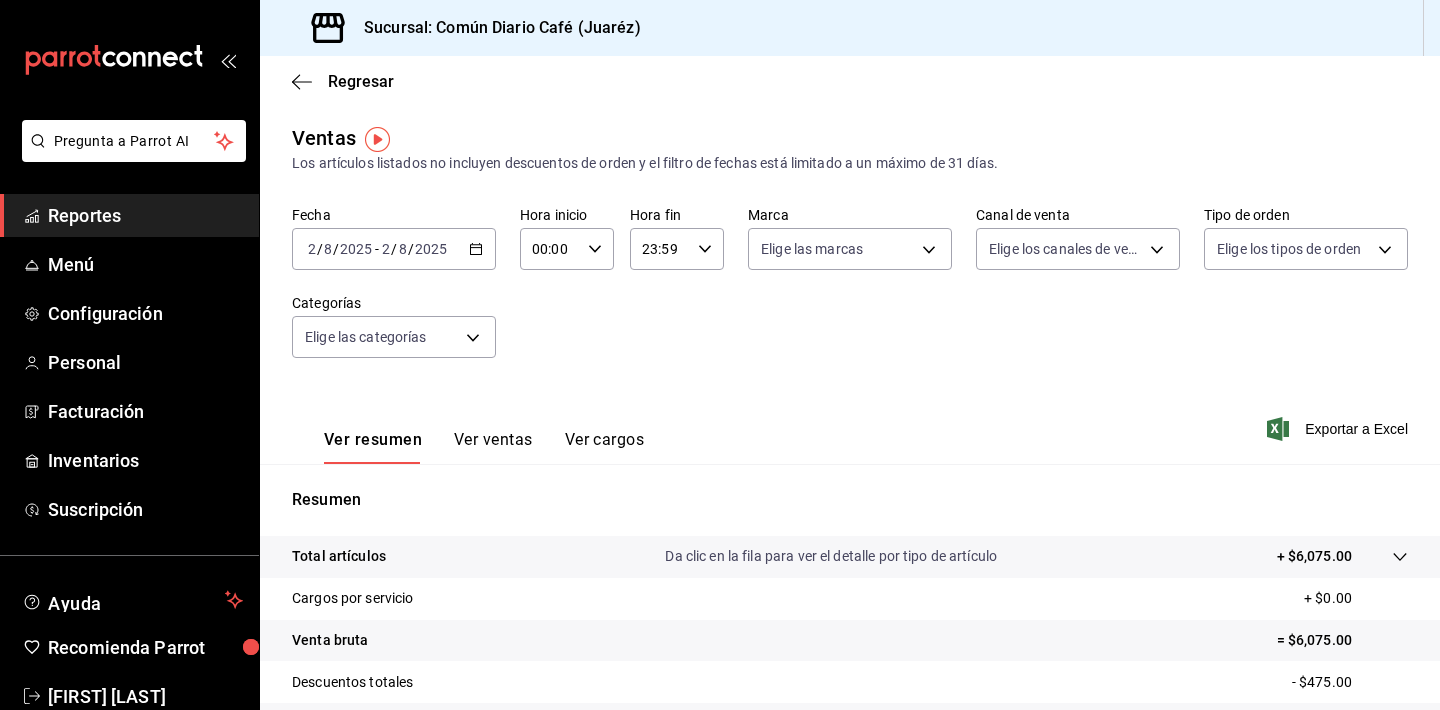 scroll, scrollTop: 0, scrollLeft: 0, axis: both 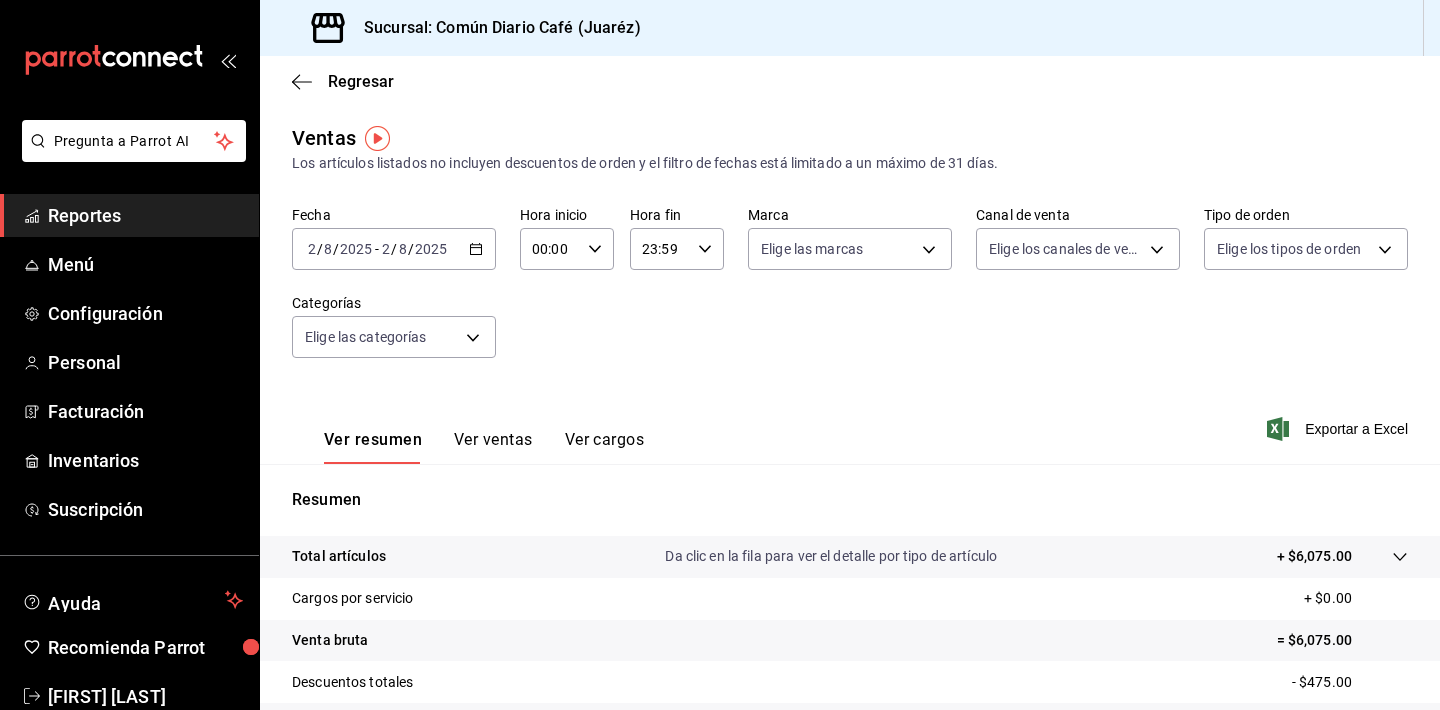 click at bounding box center [377, 138] 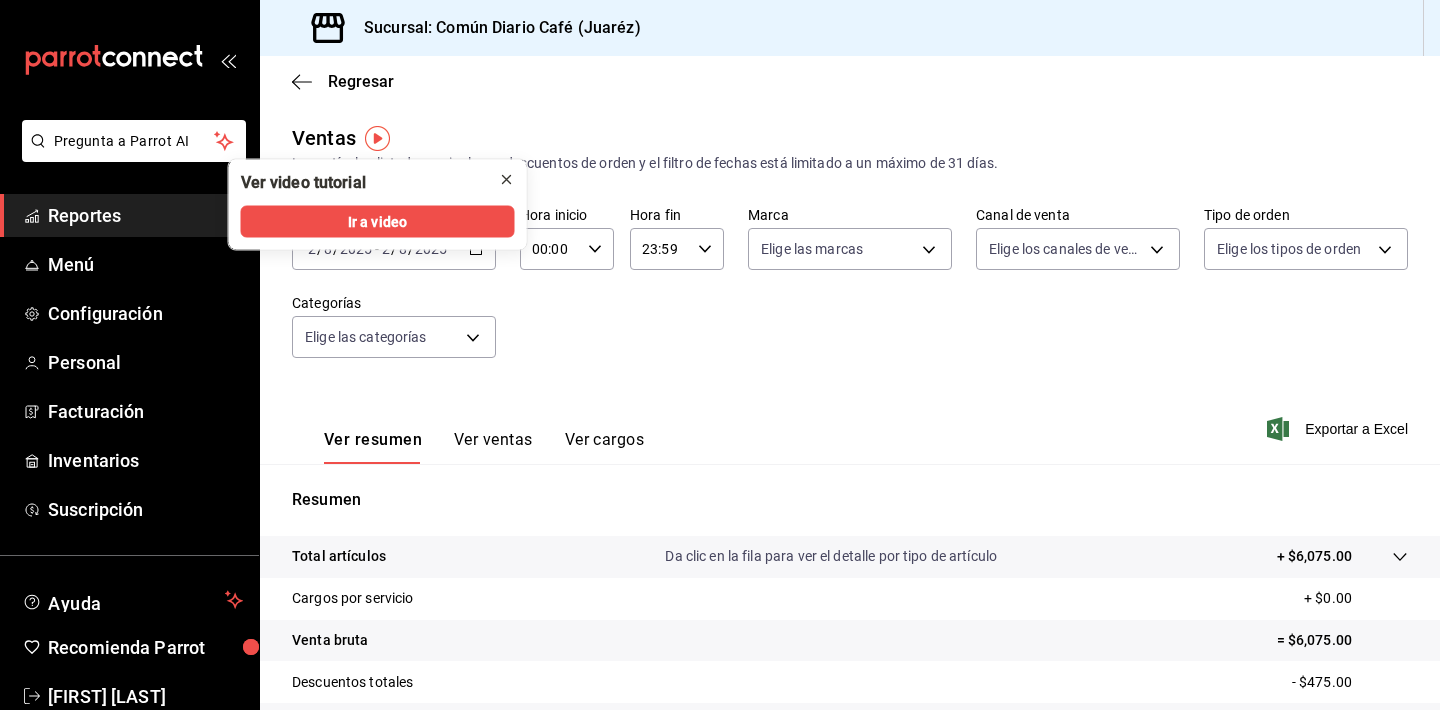 click at bounding box center (507, 180) 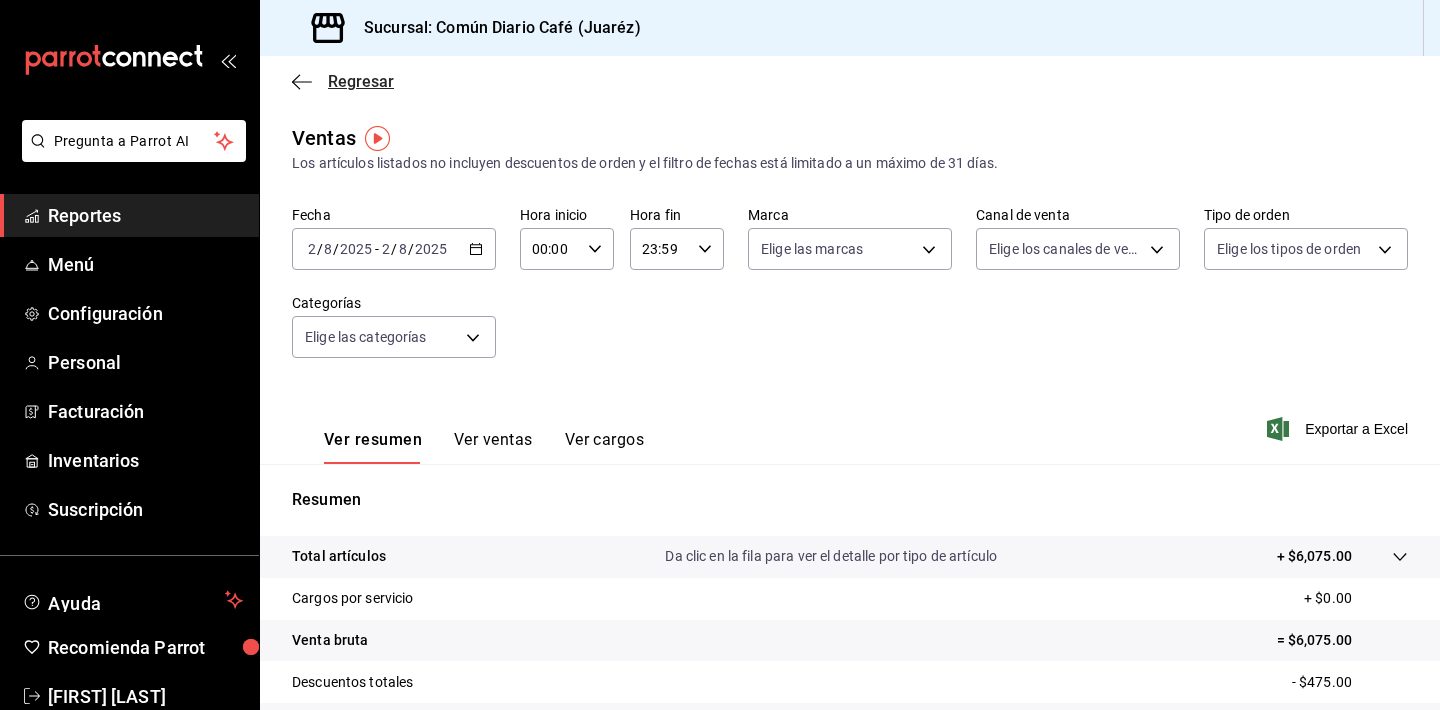 click 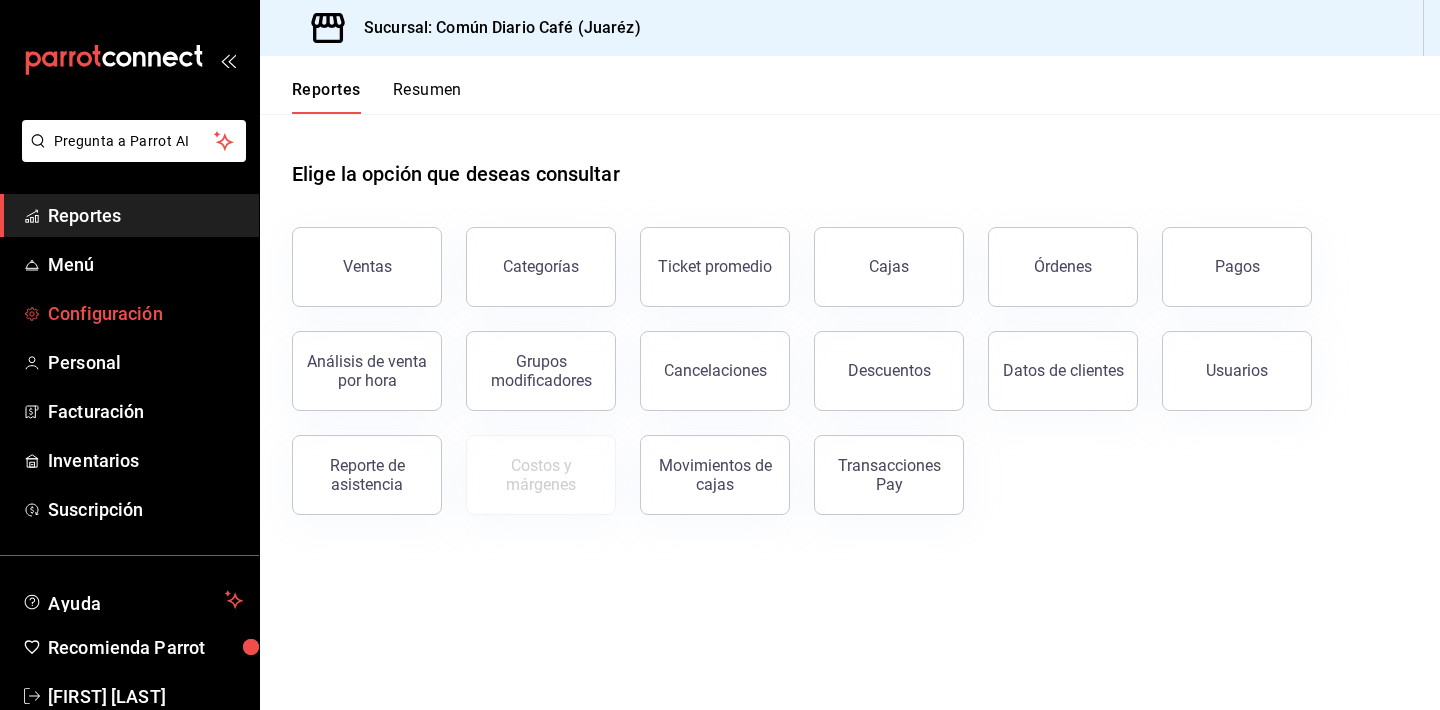 click on "Configuración" at bounding box center [145, 313] 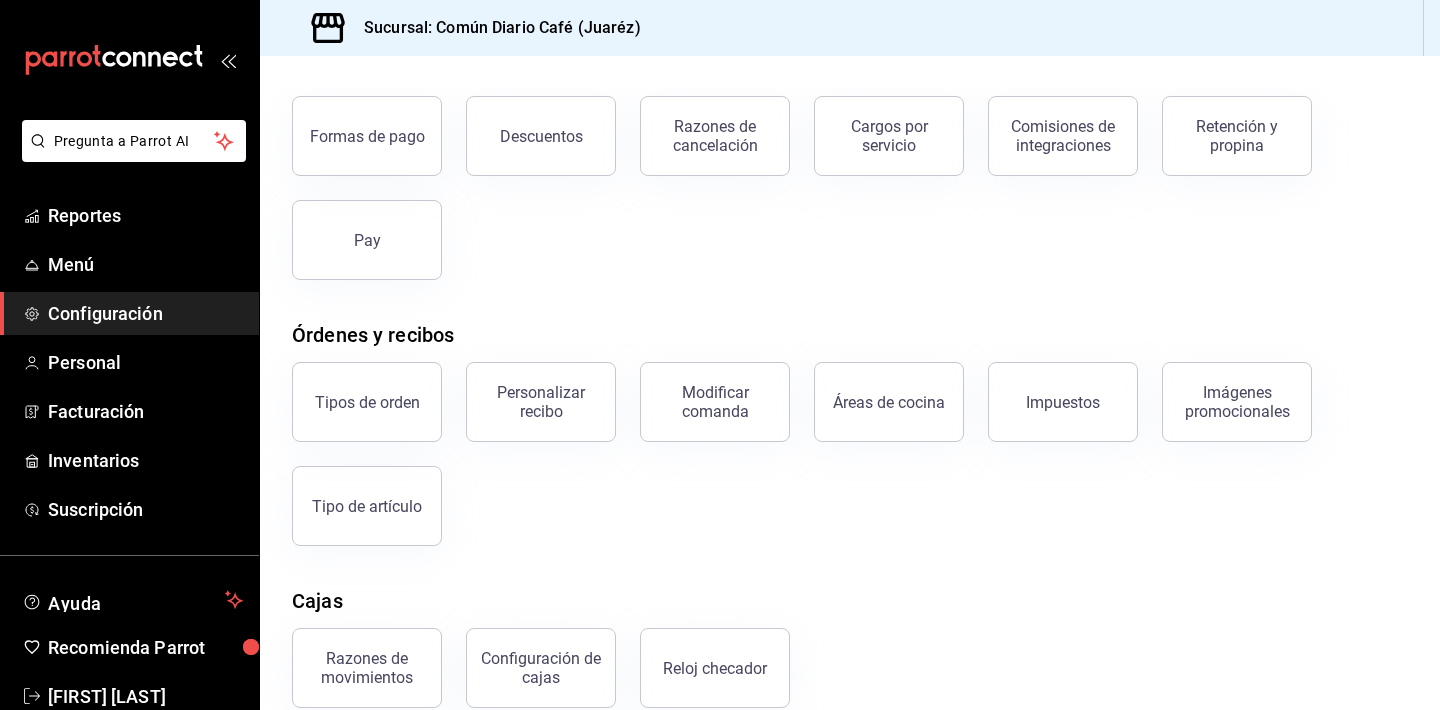 scroll, scrollTop: 127, scrollLeft: 0, axis: vertical 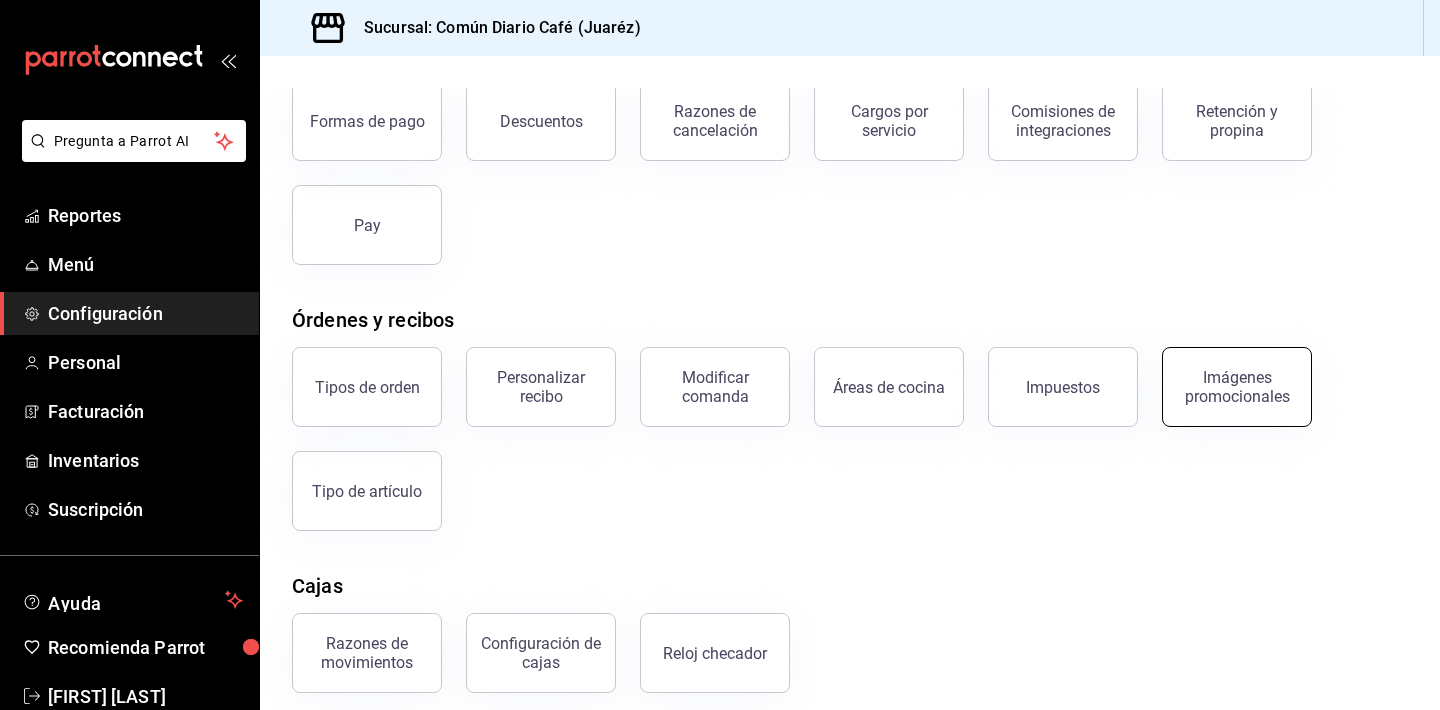 click on "Imágenes promocionales" at bounding box center (1237, 387) 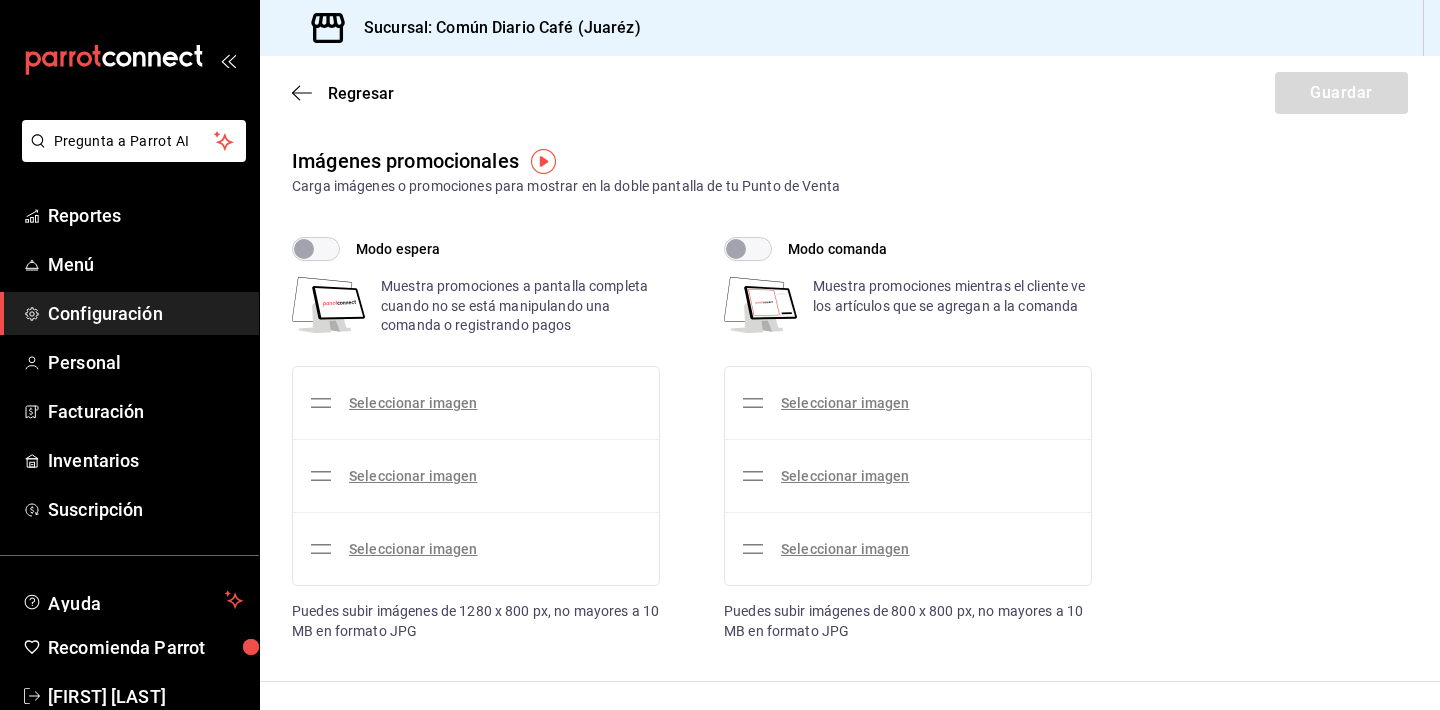 checkbox on "true" 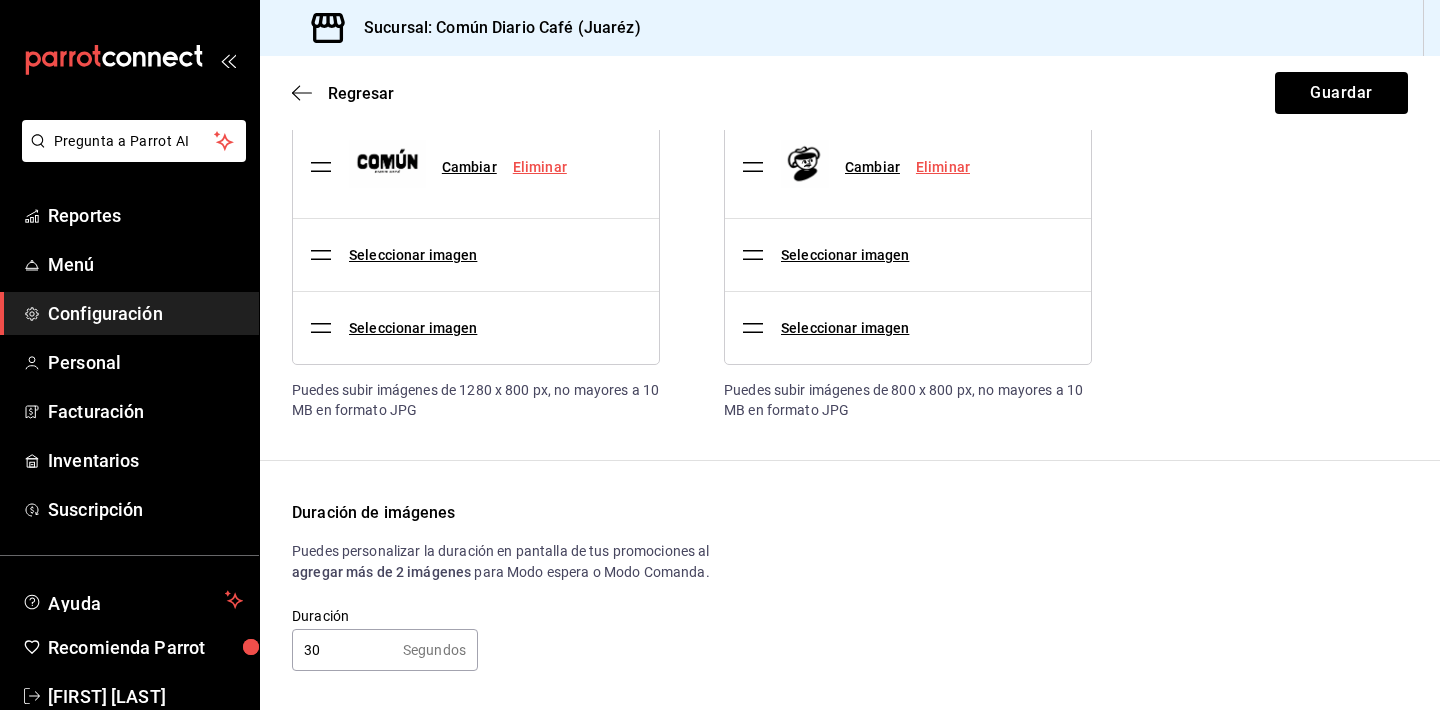 scroll, scrollTop: 257, scrollLeft: 0, axis: vertical 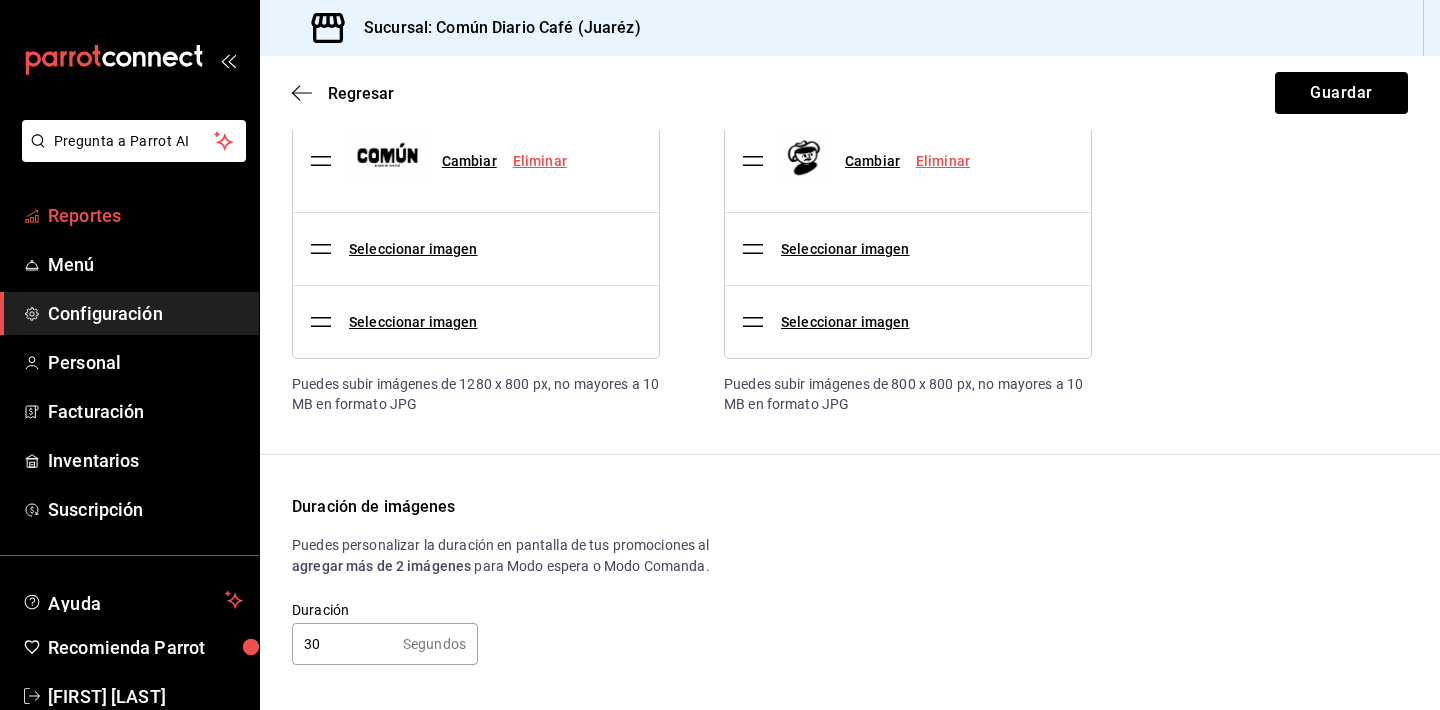 click on "Reportes" at bounding box center (145, 215) 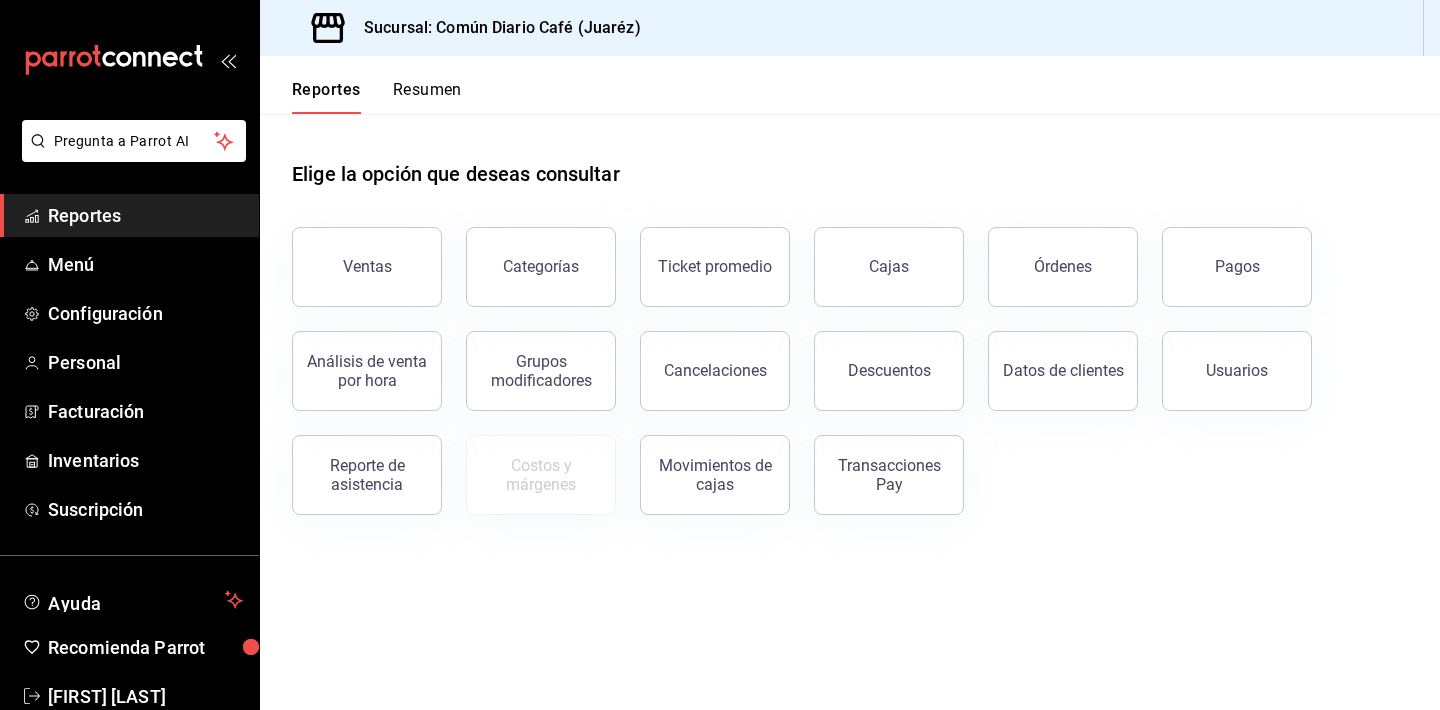 click on "Reportes" at bounding box center (145, 215) 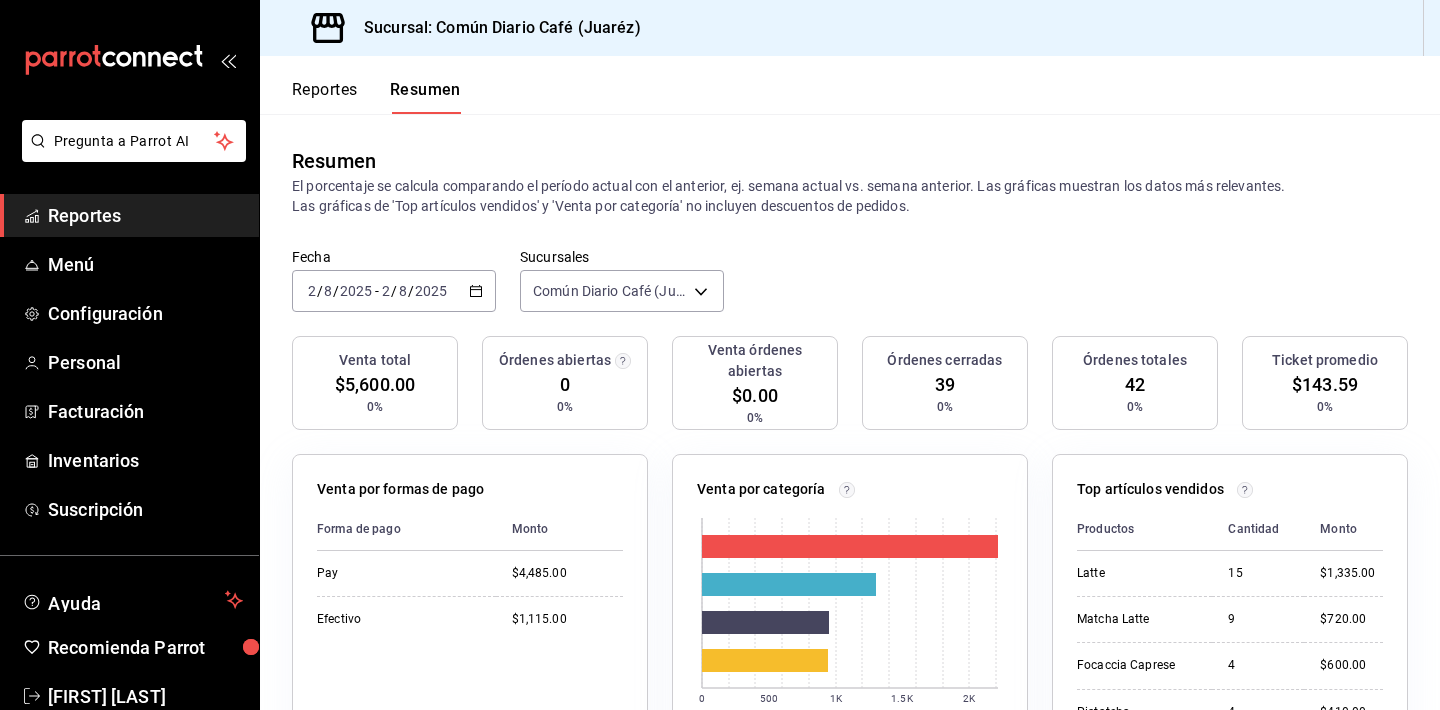 scroll, scrollTop: 0, scrollLeft: 0, axis: both 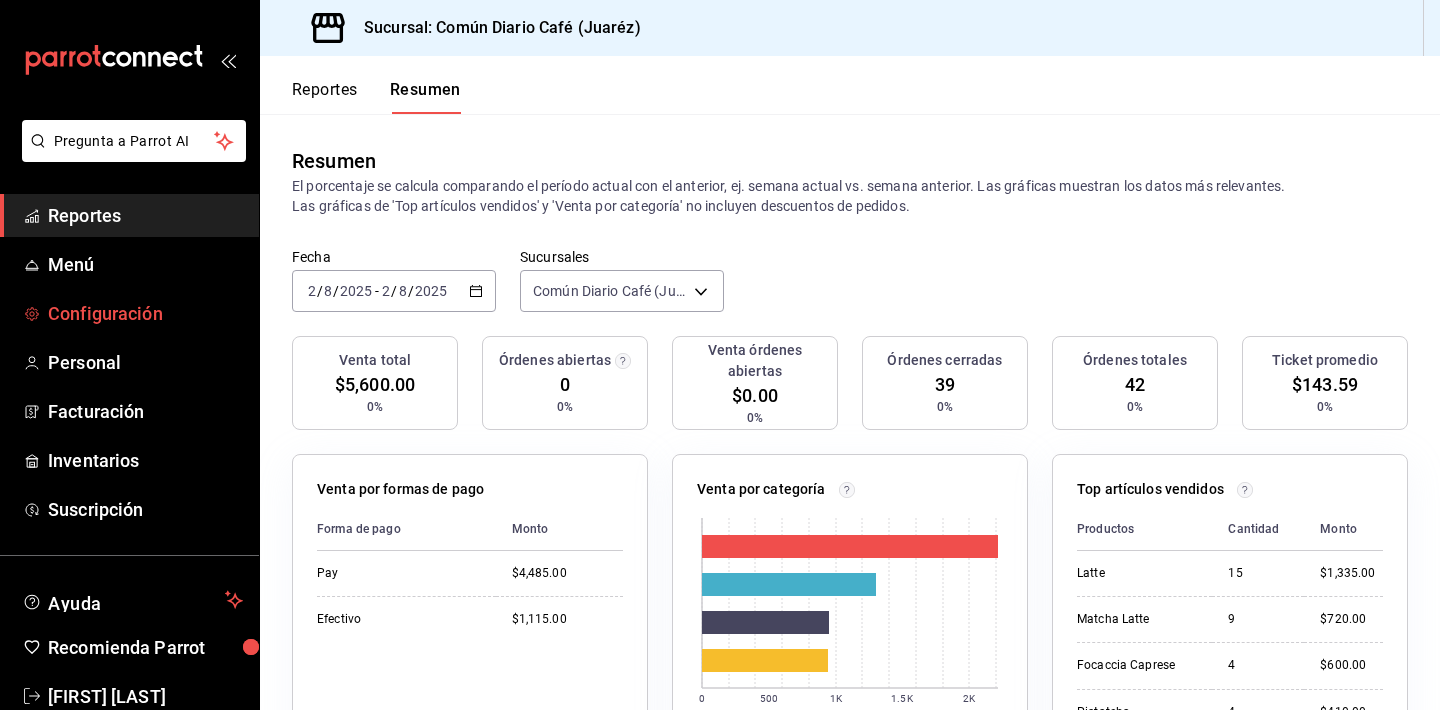 click on "Configuración" at bounding box center (145, 313) 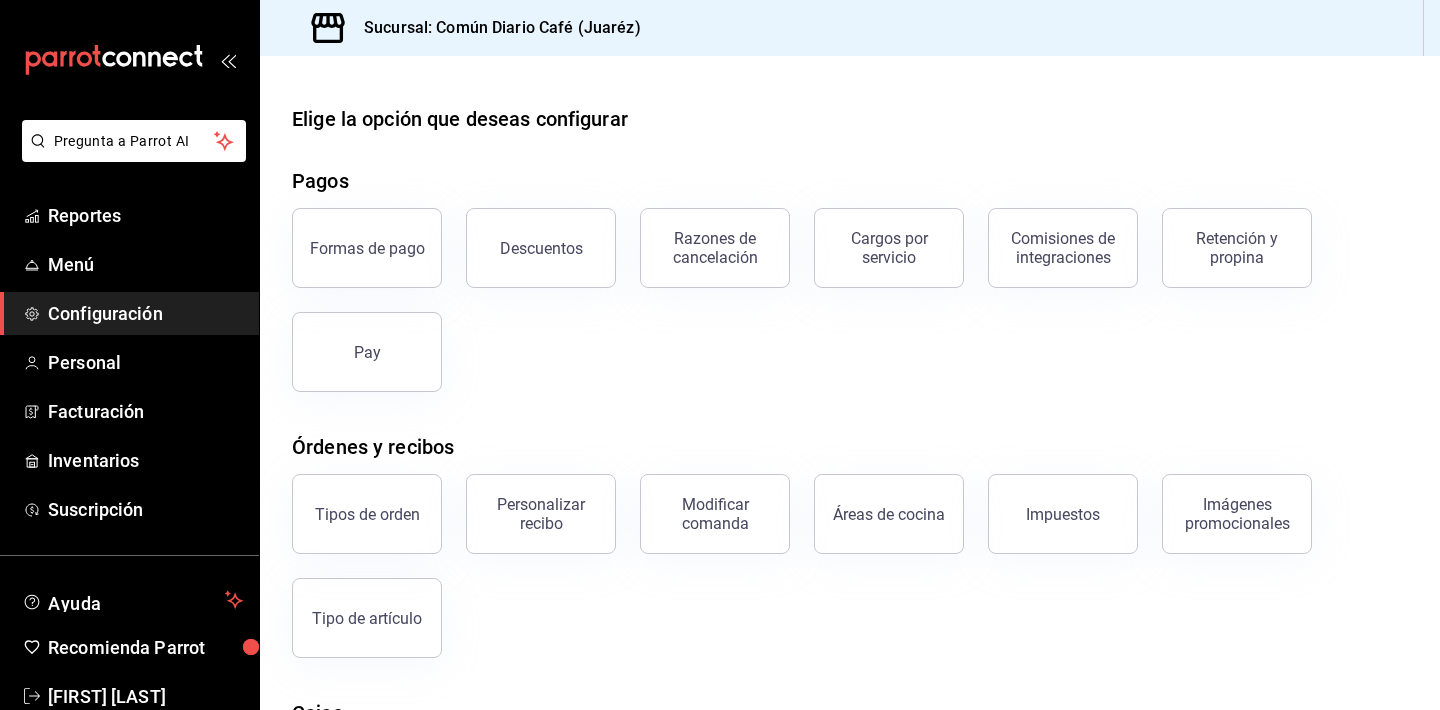 click on "Formas de pago Descuentos Razones de cancelación Cargos por servicio Comisiones de integraciones Retención y propina Pay" at bounding box center [838, 288] 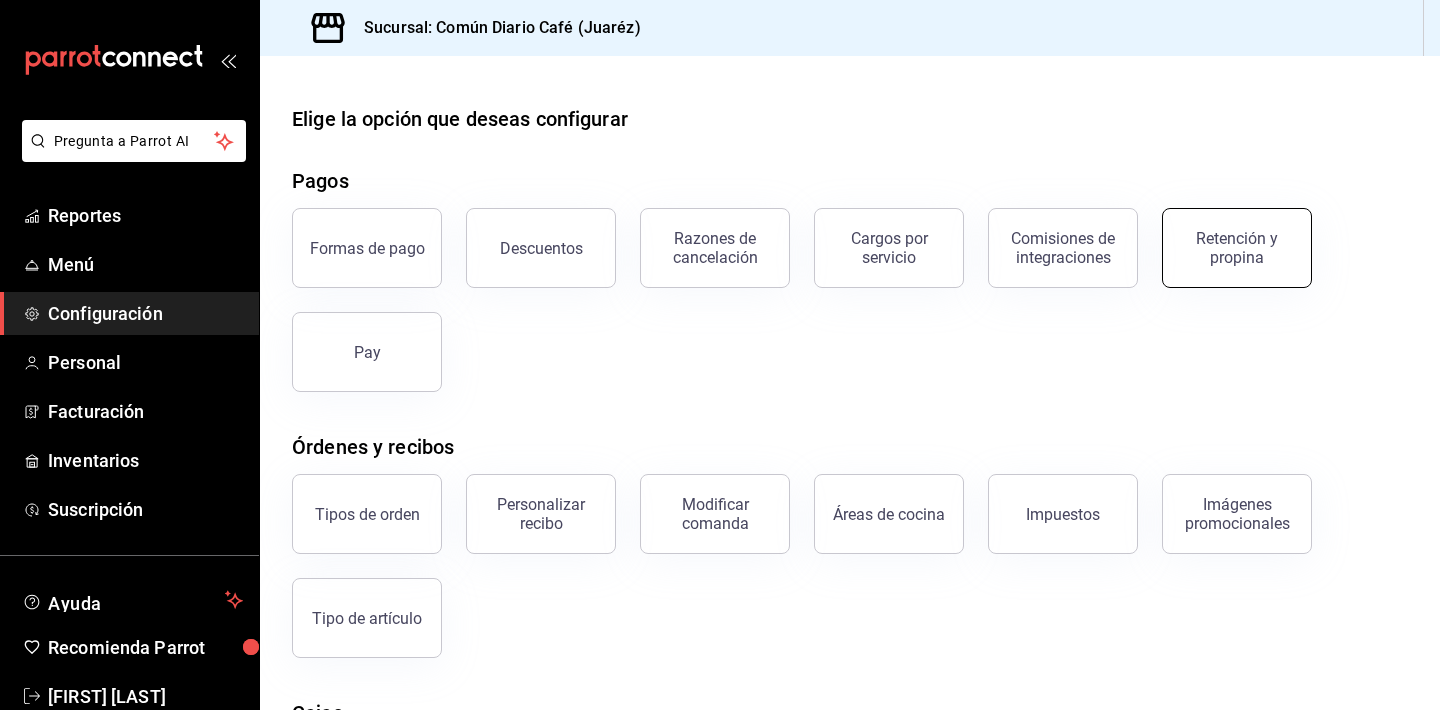 click on "Retención y propina" at bounding box center [1225, 236] 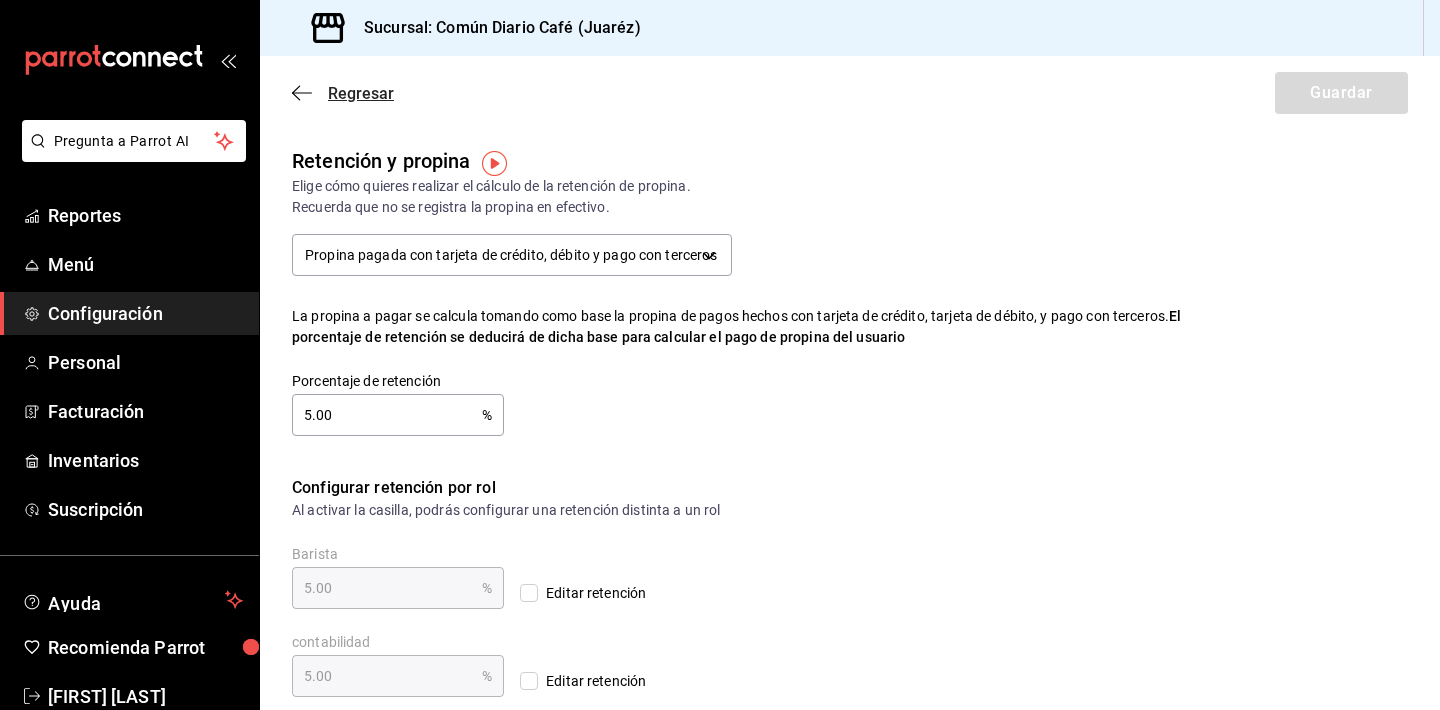 scroll, scrollTop: 0, scrollLeft: 0, axis: both 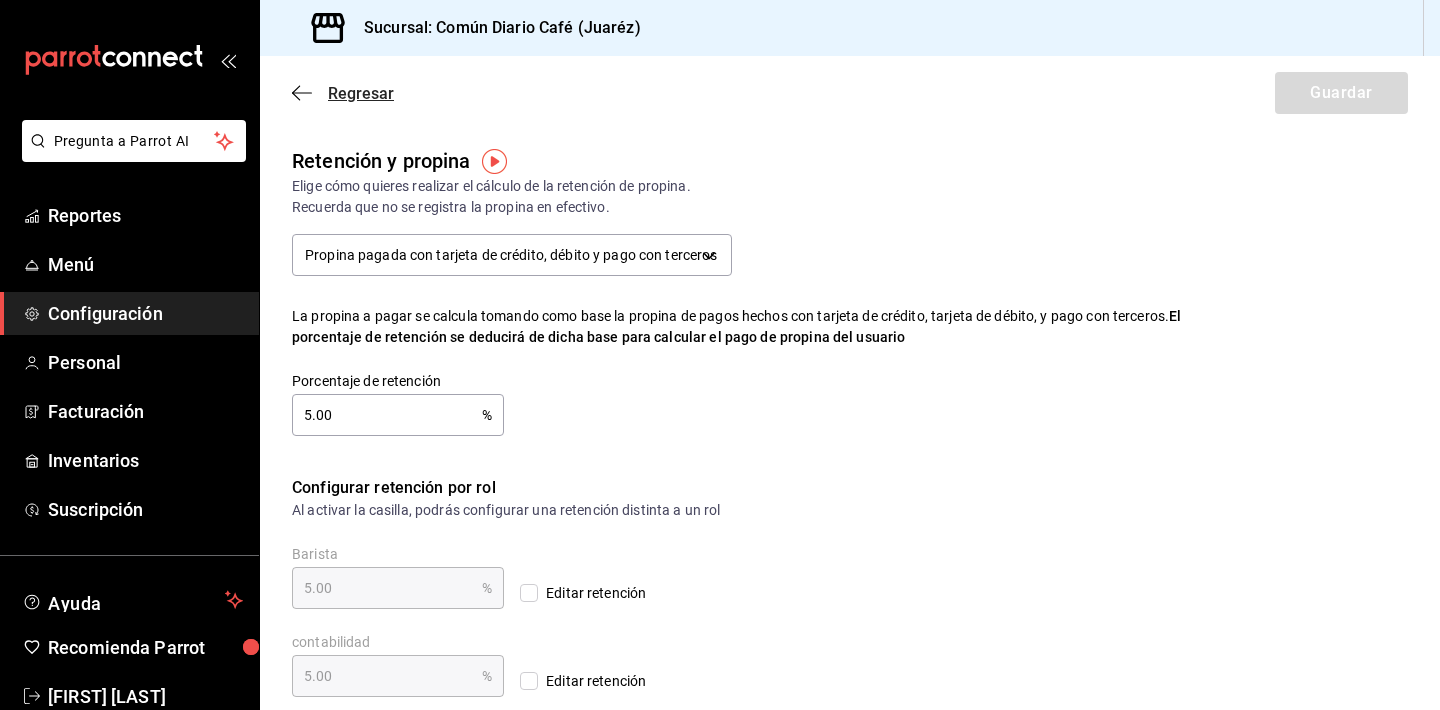 click 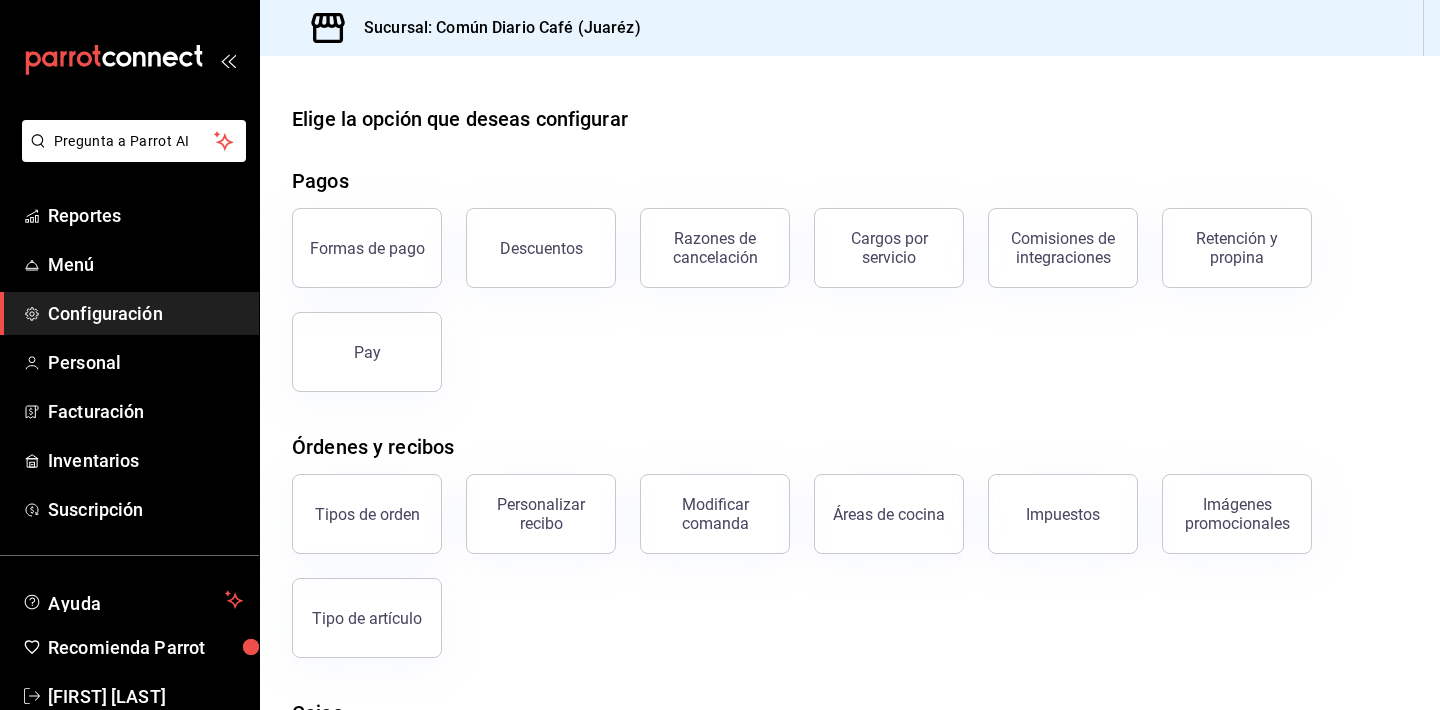 scroll, scrollTop: 57, scrollLeft: 0, axis: vertical 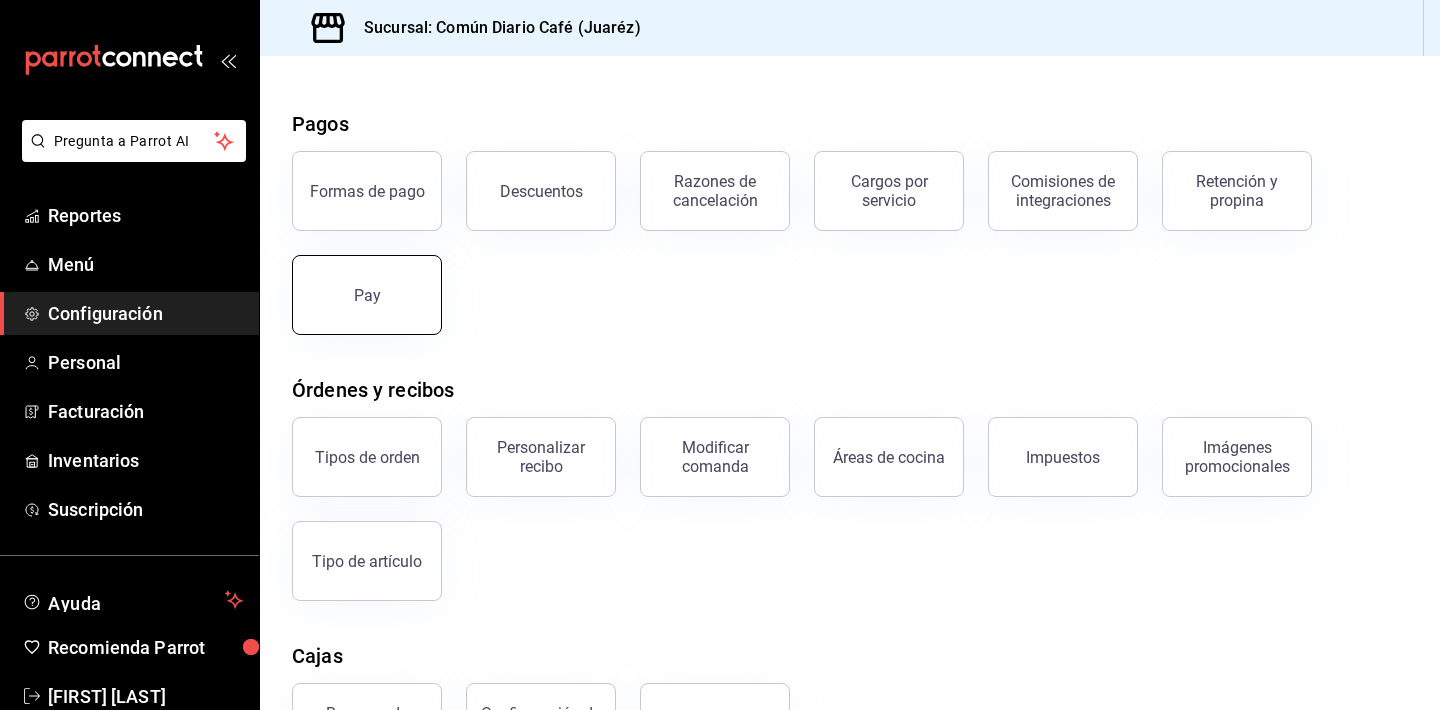click on "Pay" at bounding box center (367, 295) 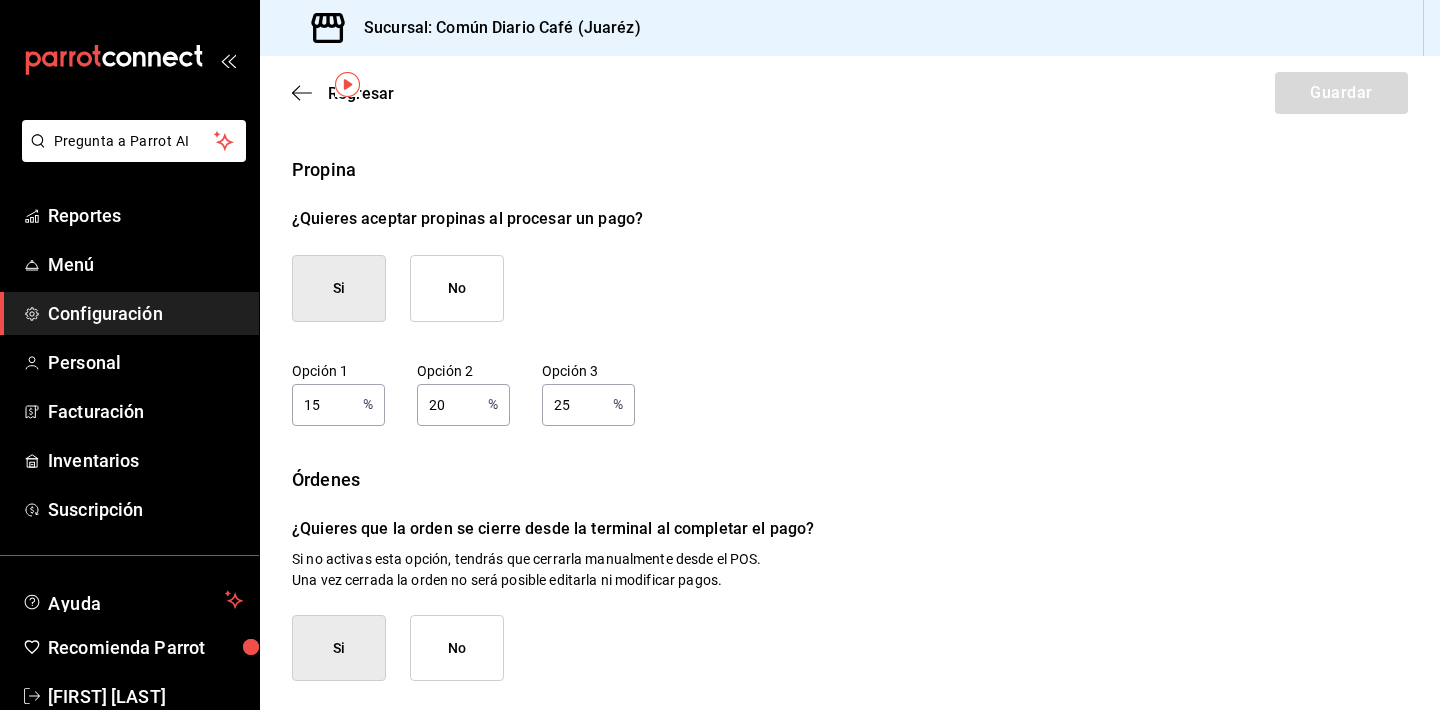 scroll, scrollTop: 81, scrollLeft: 0, axis: vertical 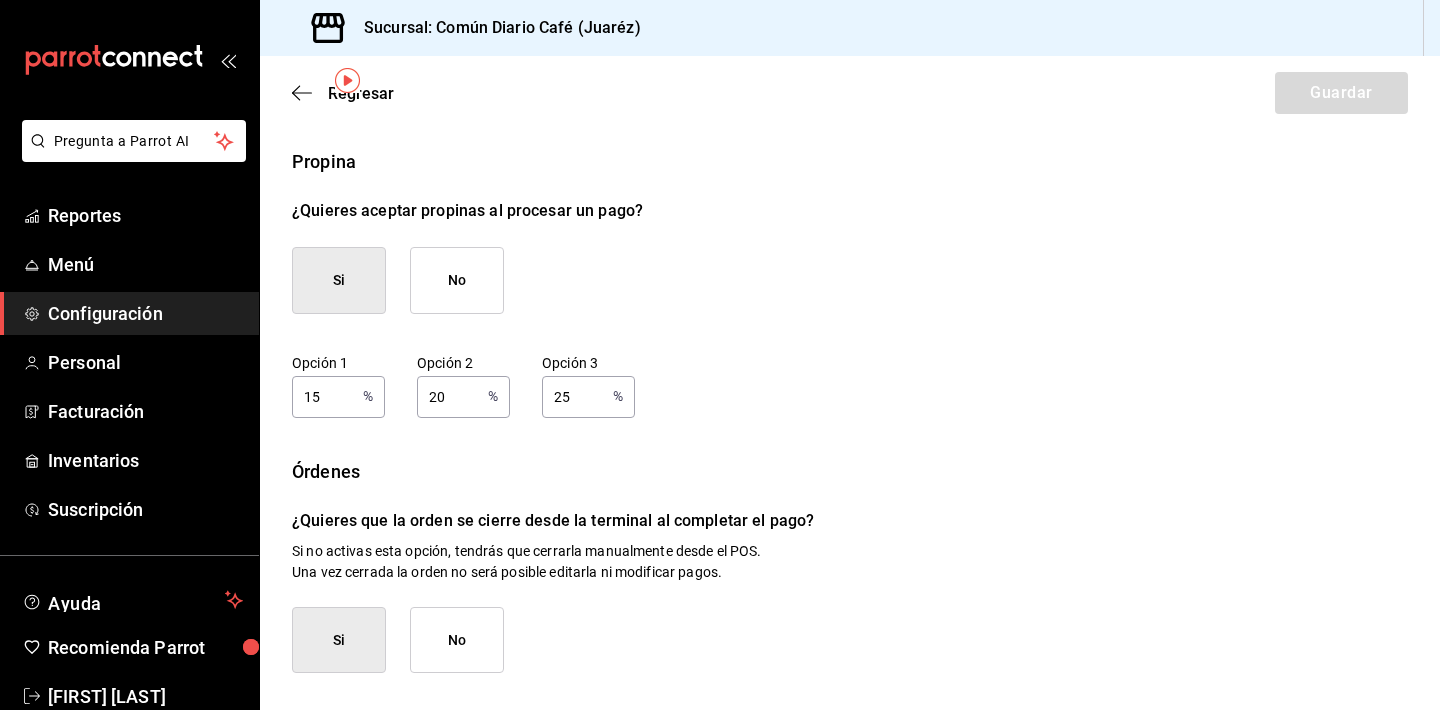 click on "15" at bounding box center (323, 396) 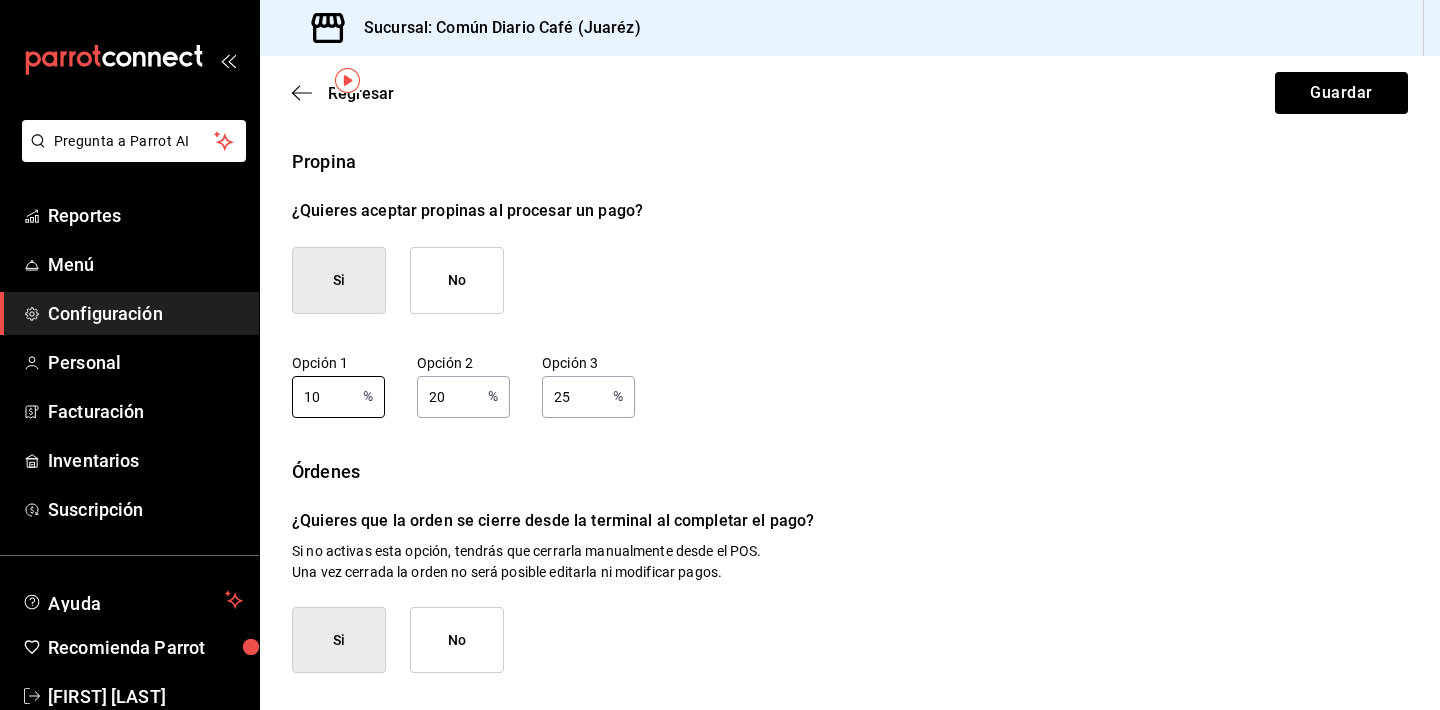 type on "10" 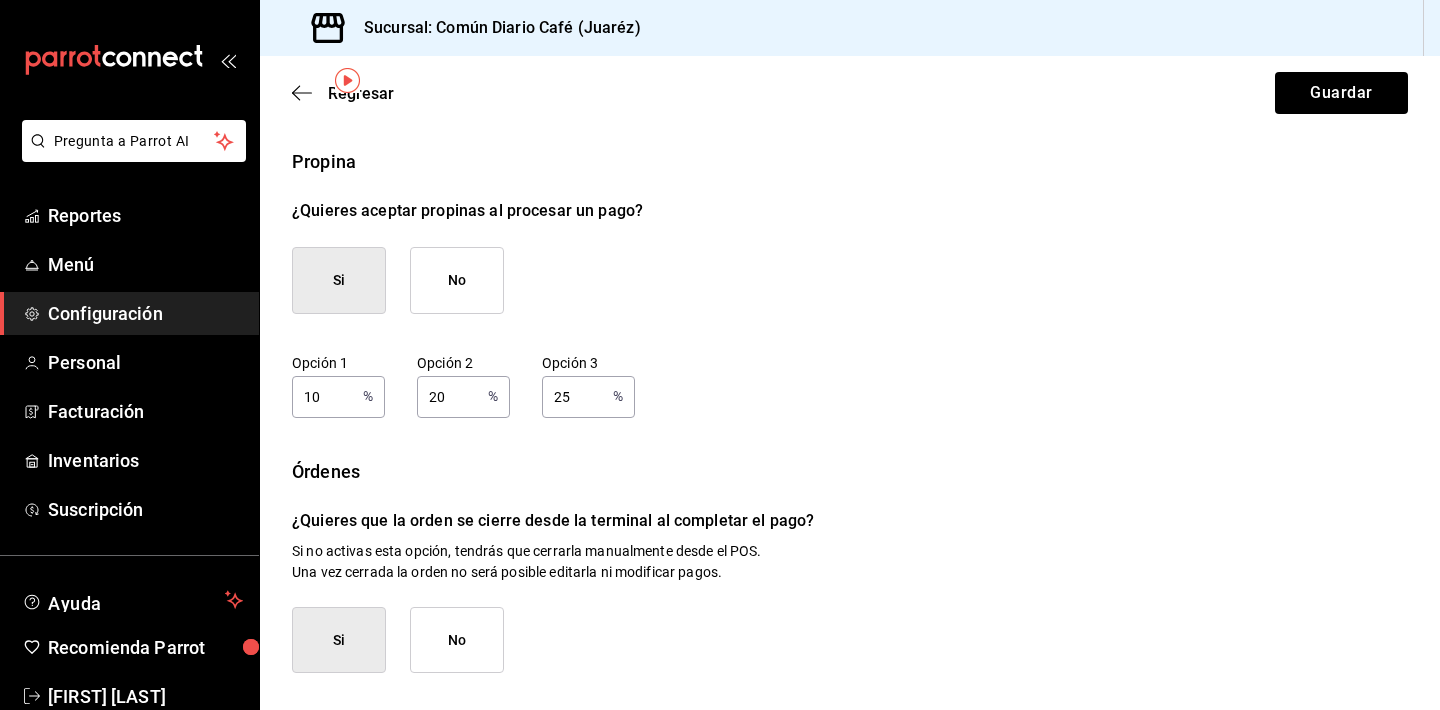 type on "2" 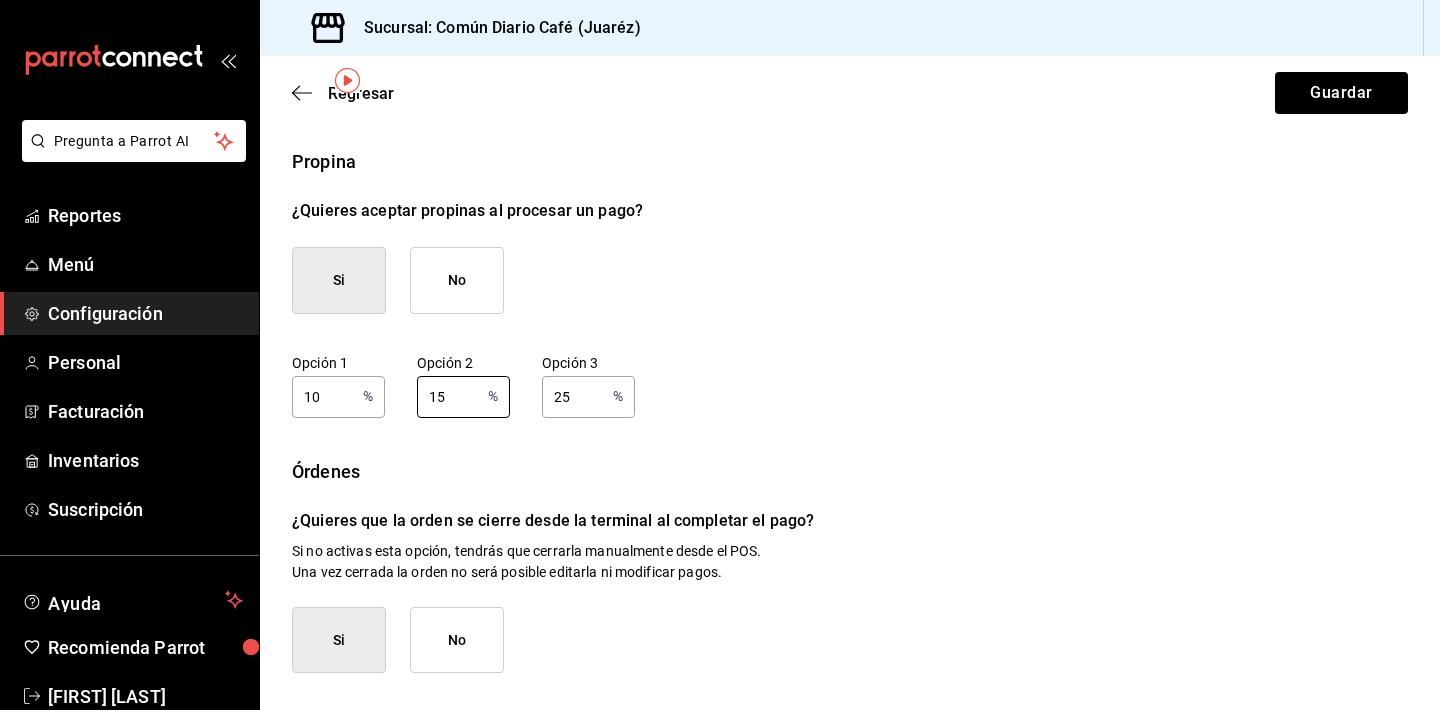type on "15" 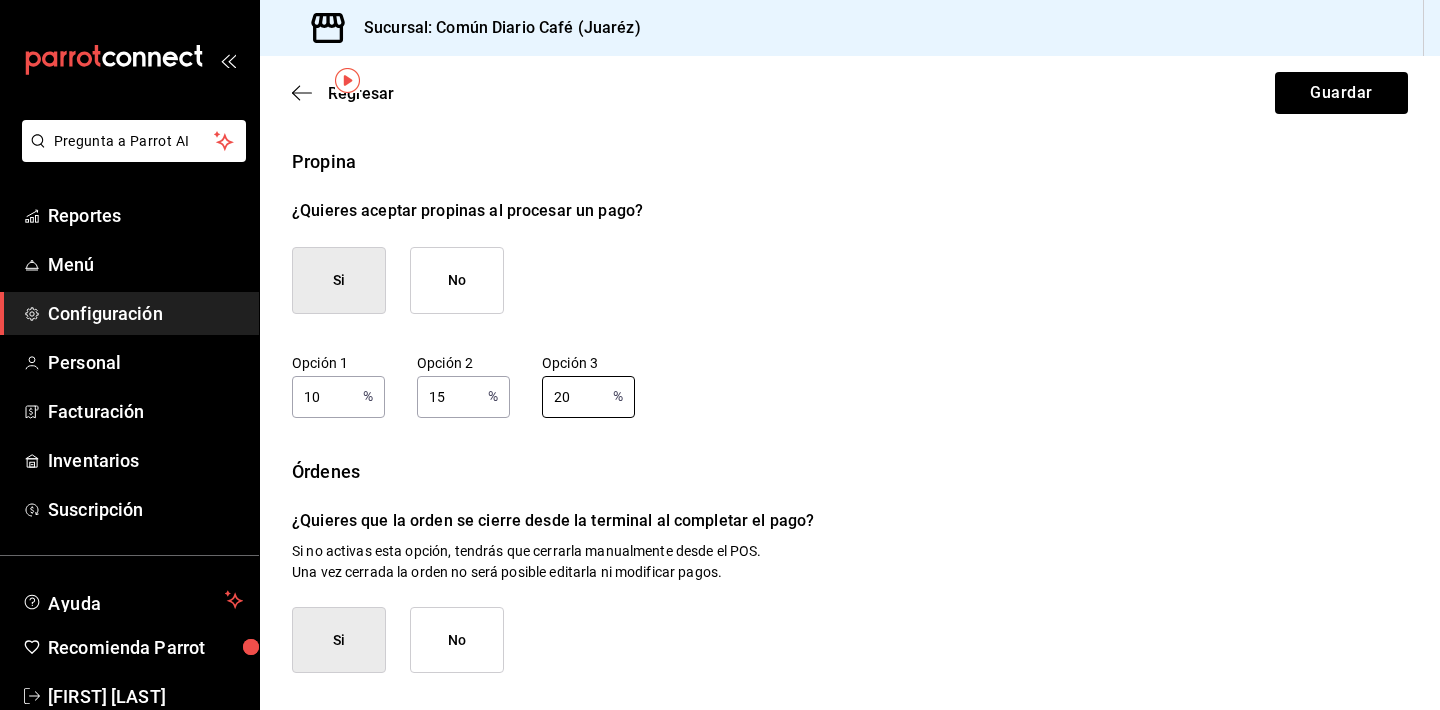 type on "20" 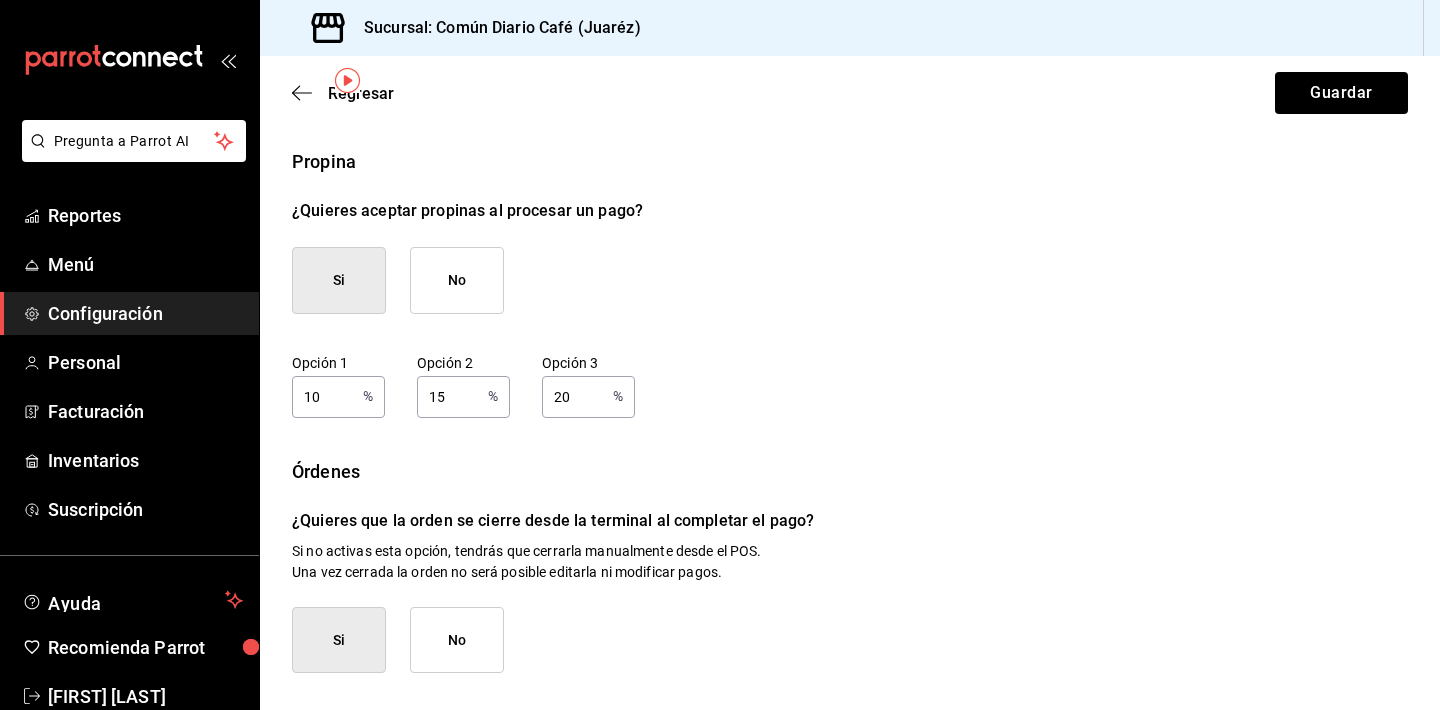 click on "Propina ¿Quieres aceptar propinas al procesar un pago? Si No Opción 1 10 % Opción 1 Opción 2 15 % Opción 2 Opción 3 20 % Opción 3 Órdenes ¿Quieres que la orden se cierre desde la terminal al completar el pago? Si no activas esta opción, tendrás que cerrarla manualmente desde el POS.
Una vez cerrada la orden no será posible editarla ni modificar pagos. Si No Reseñas ¿Quieres recolectar retroalimentación de comensales y obtener datos de mejora desde la terminal? Si no activas esta opción, no podrás tener reseñas de los comensales y conocer los puntos de mejora en tu servicio. Si No" at bounding box center [850, 528] 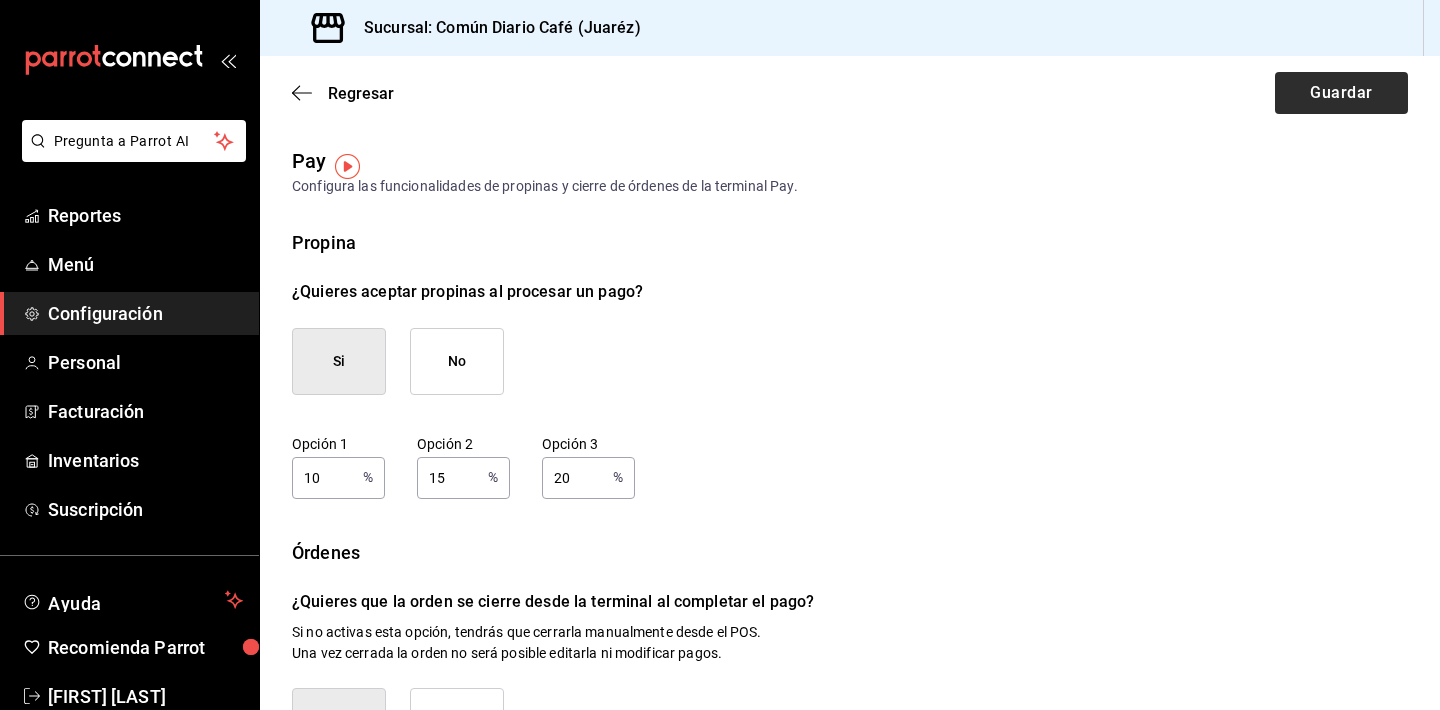 scroll, scrollTop: 0, scrollLeft: 0, axis: both 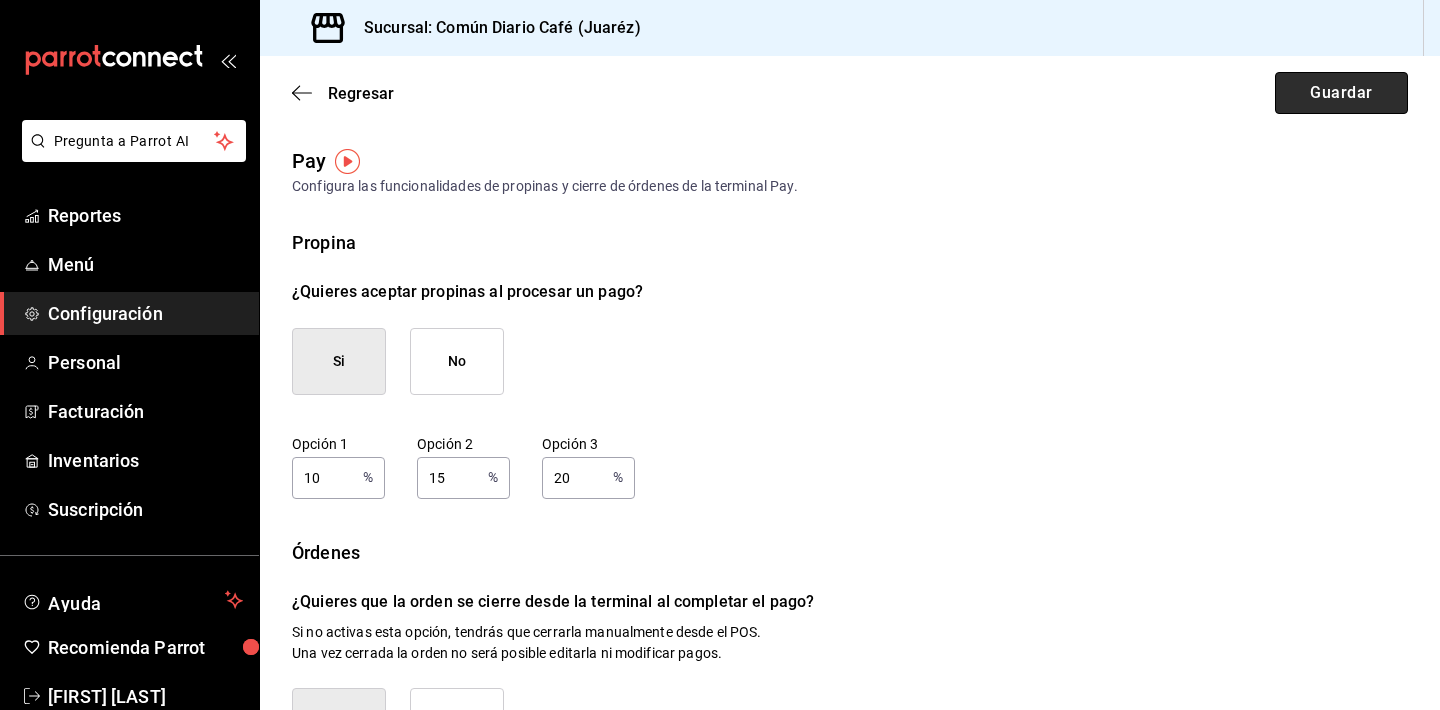 click on "Guardar" at bounding box center (1341, 93) 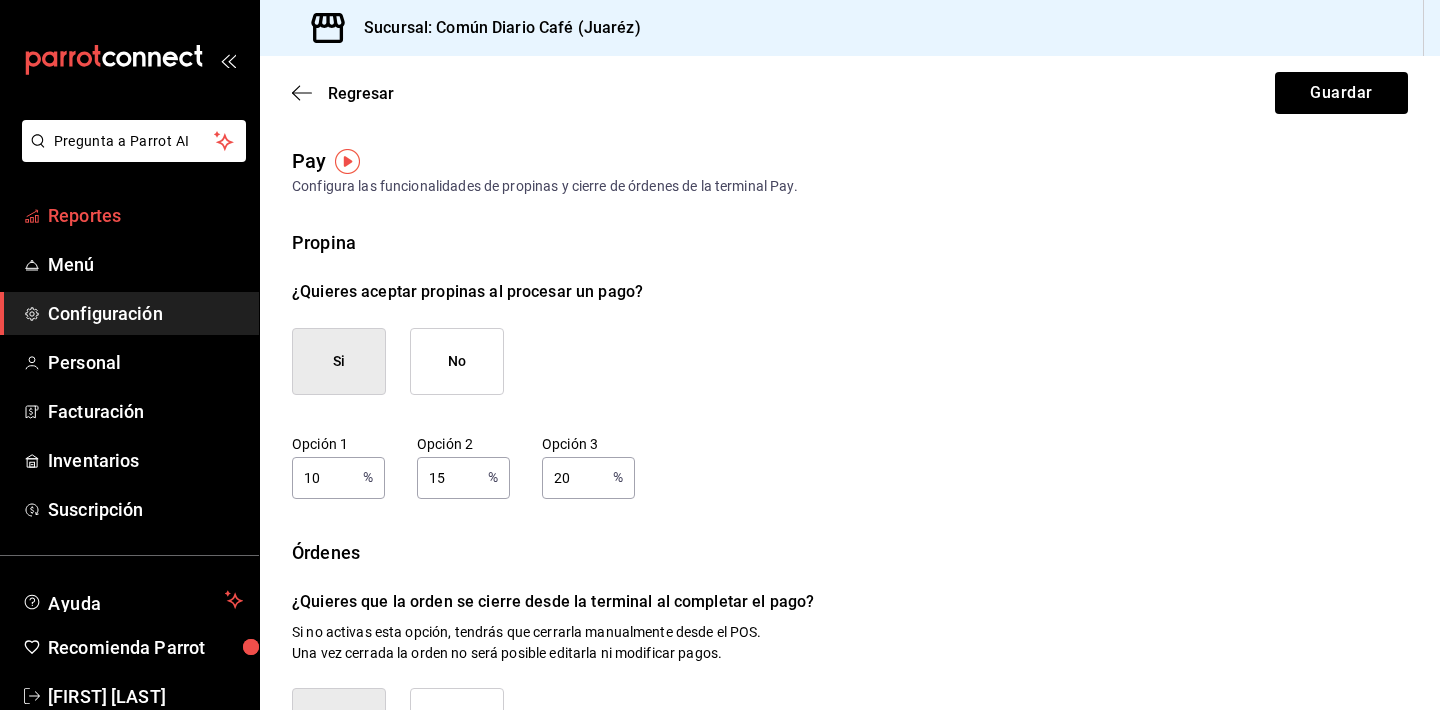 click on "Reportes" at bounding box center [145, 215] 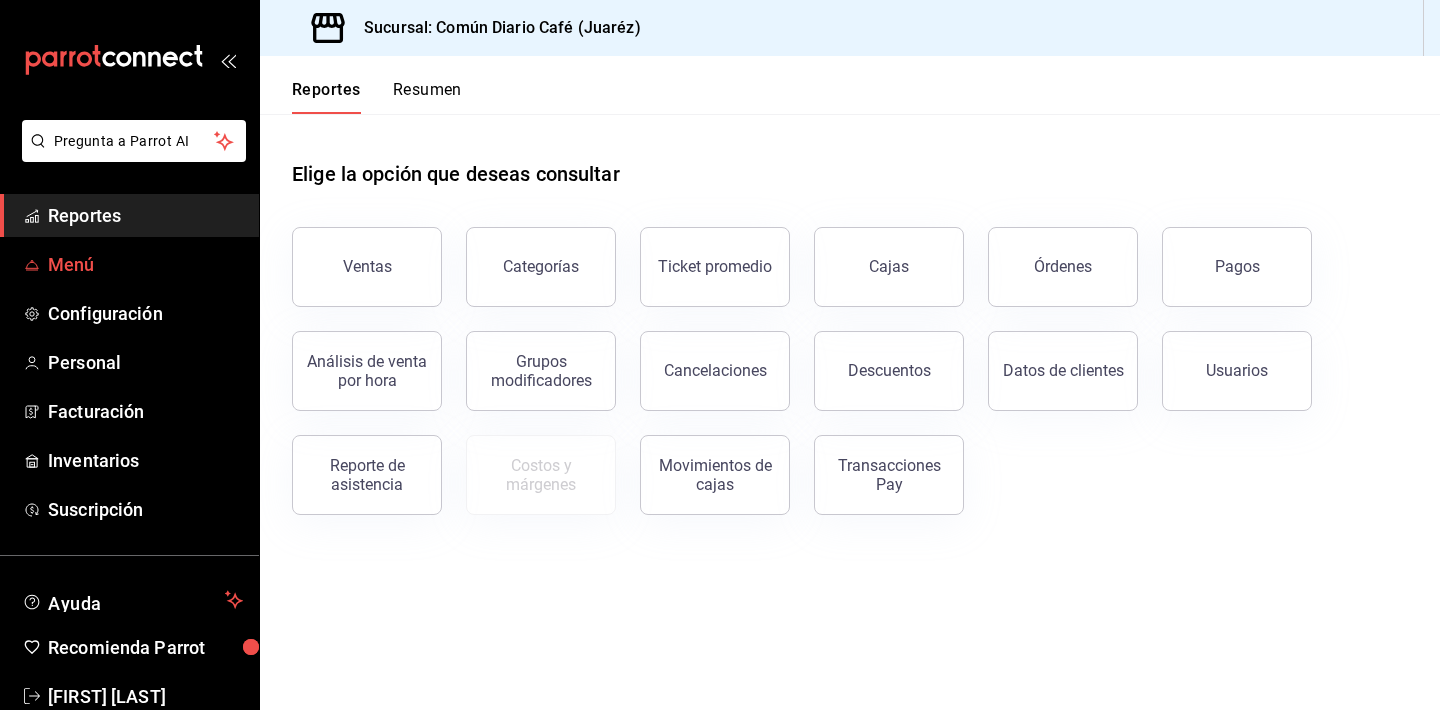 click on "Menú" at bounding box center [145, 264] 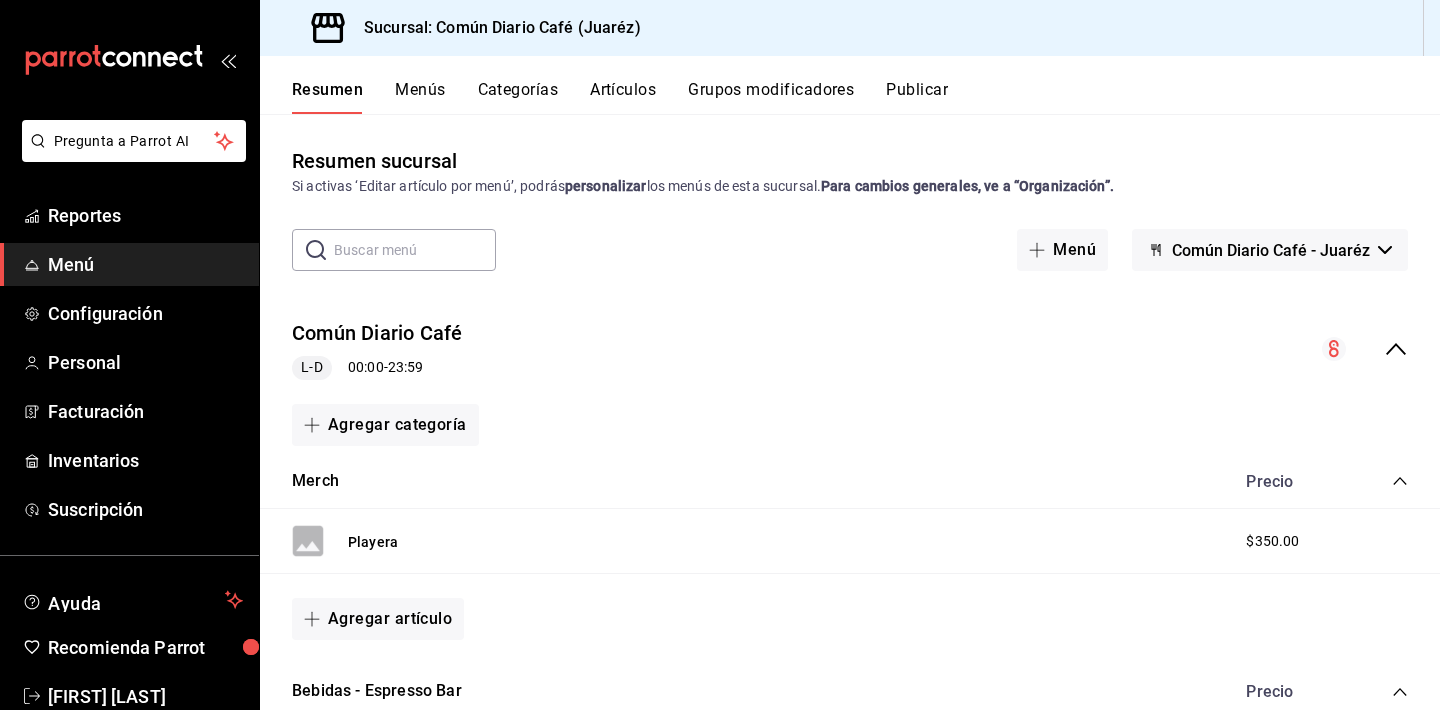 click on "Categorías" at bounding box center (518, 97) 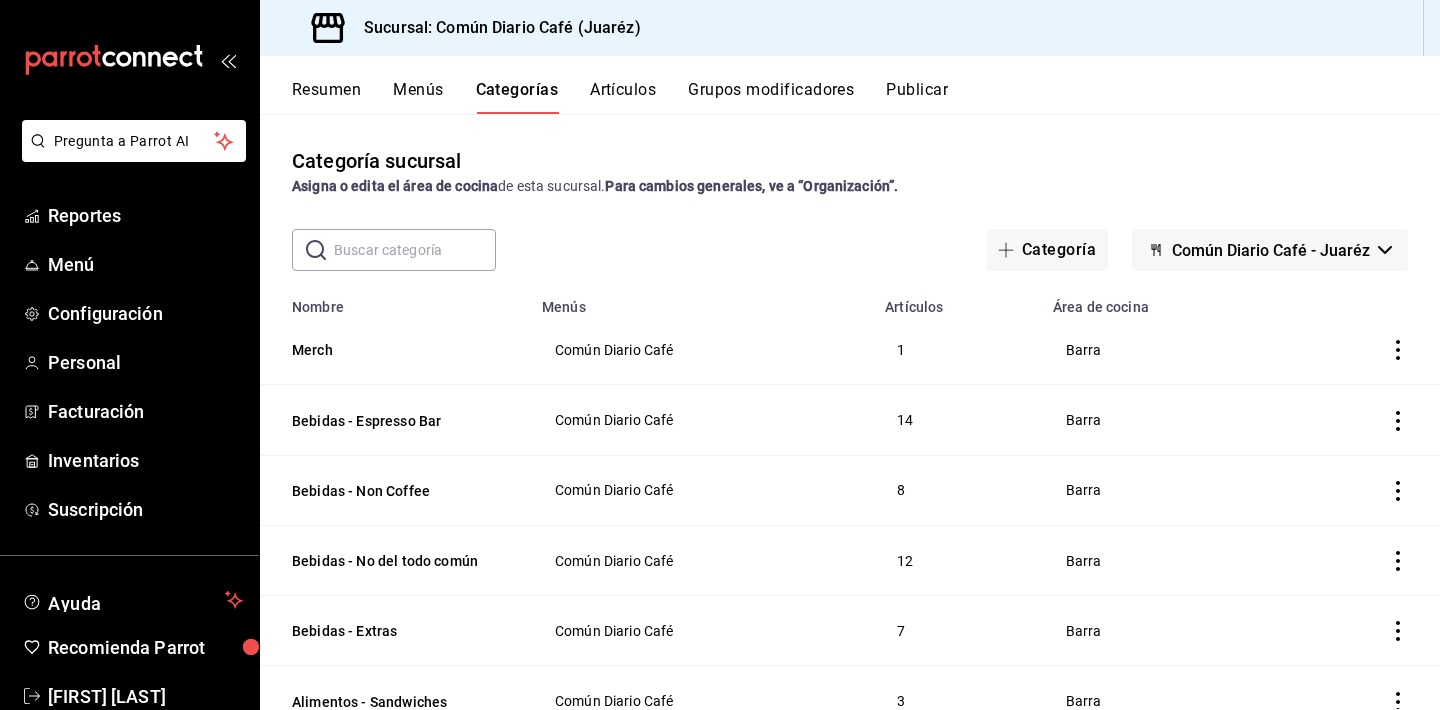 scroll, scrollTop: 0, scrollLeft: 0, axis: both 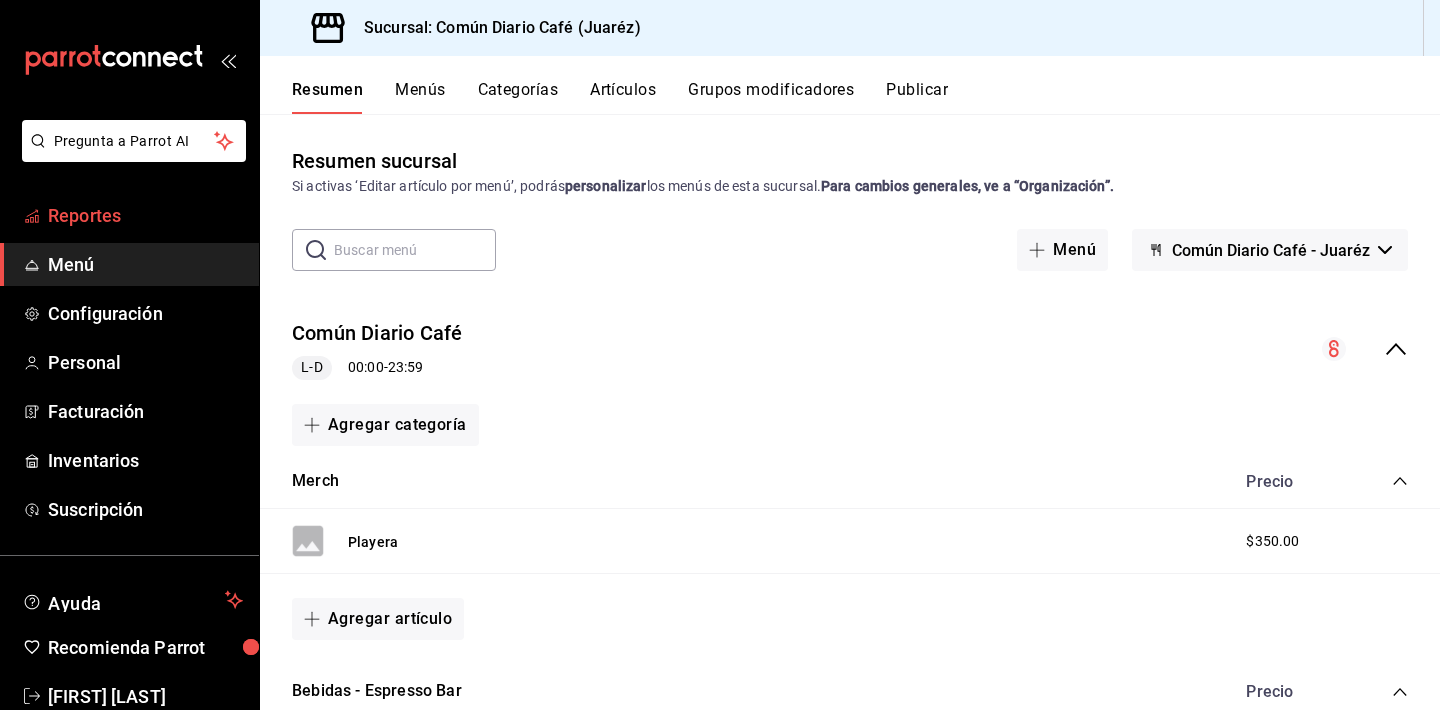 click on "Reportes" at bounding box center [145, 215] 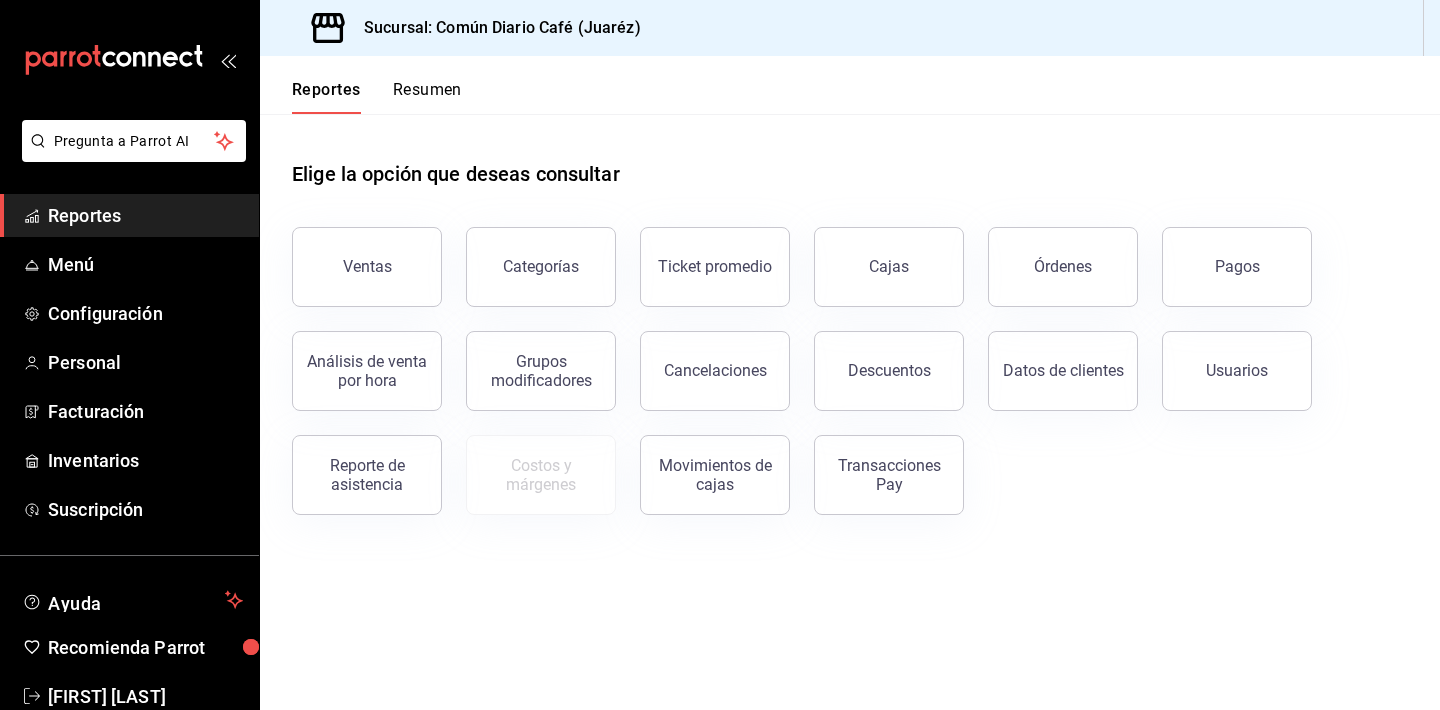 click on "Reportes" at bounding box center [145, 215] 